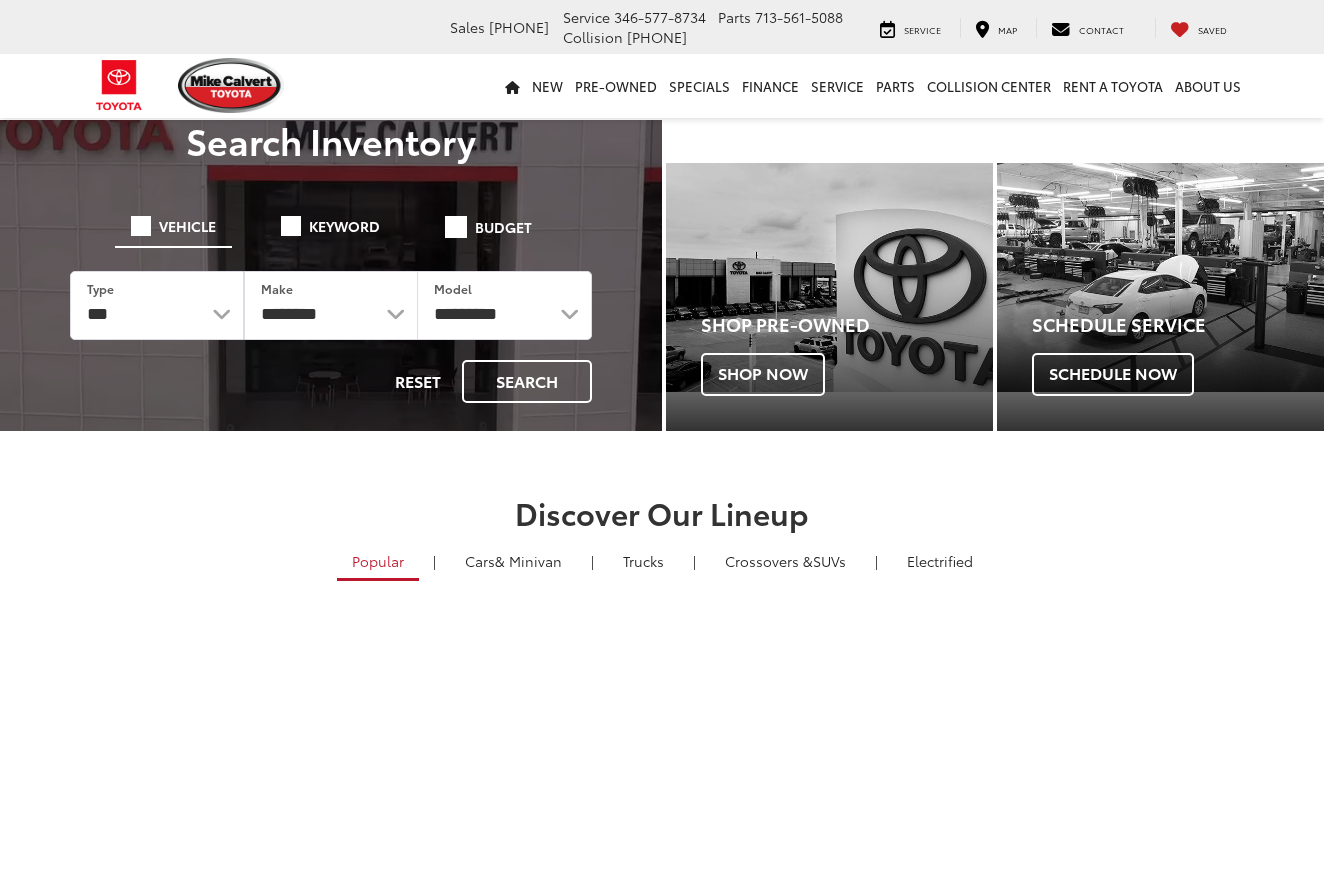 scroll, scrollTop: 0, scrollLeft: 0, axis: both 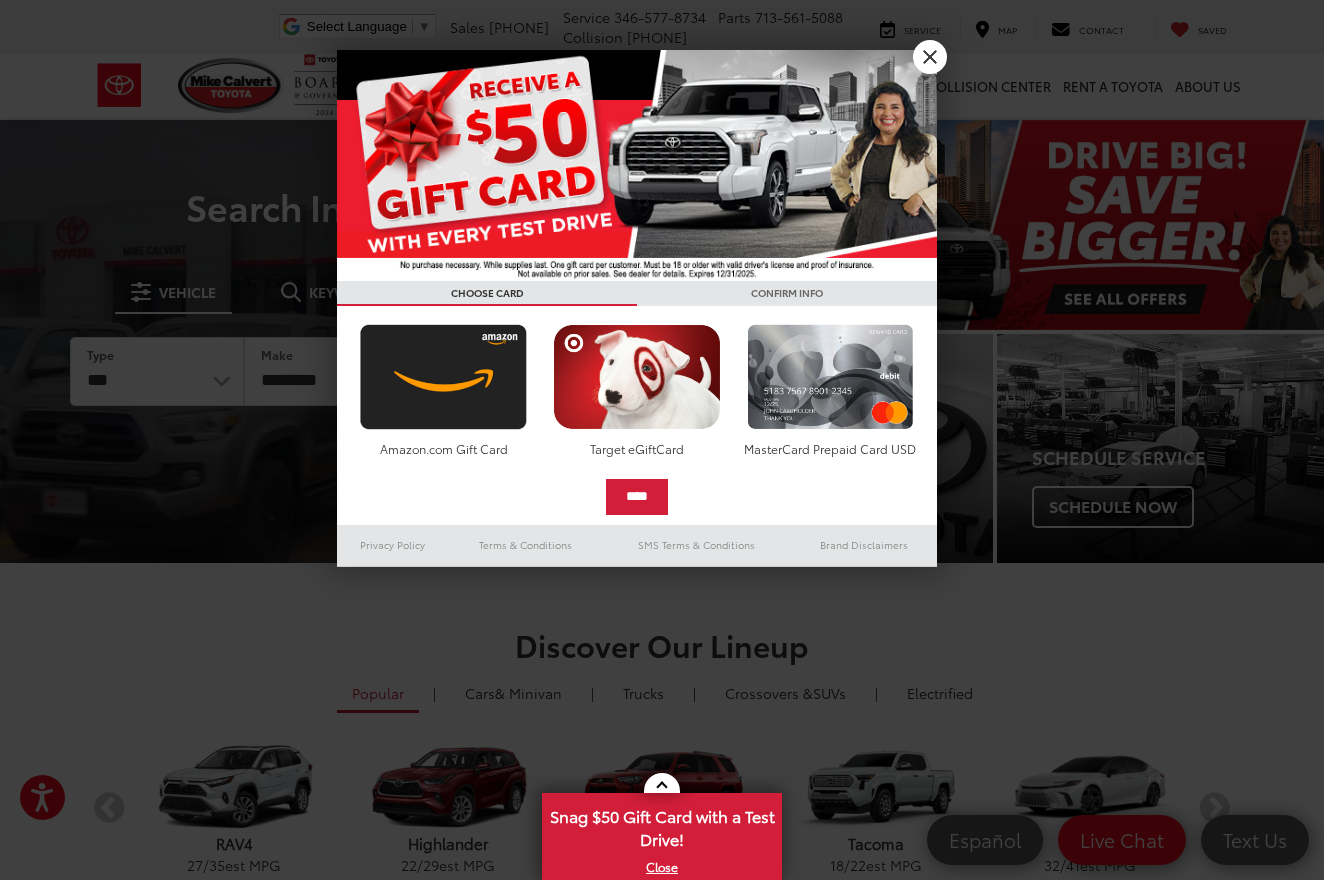 click on "X" at bounding box center [930, 57] 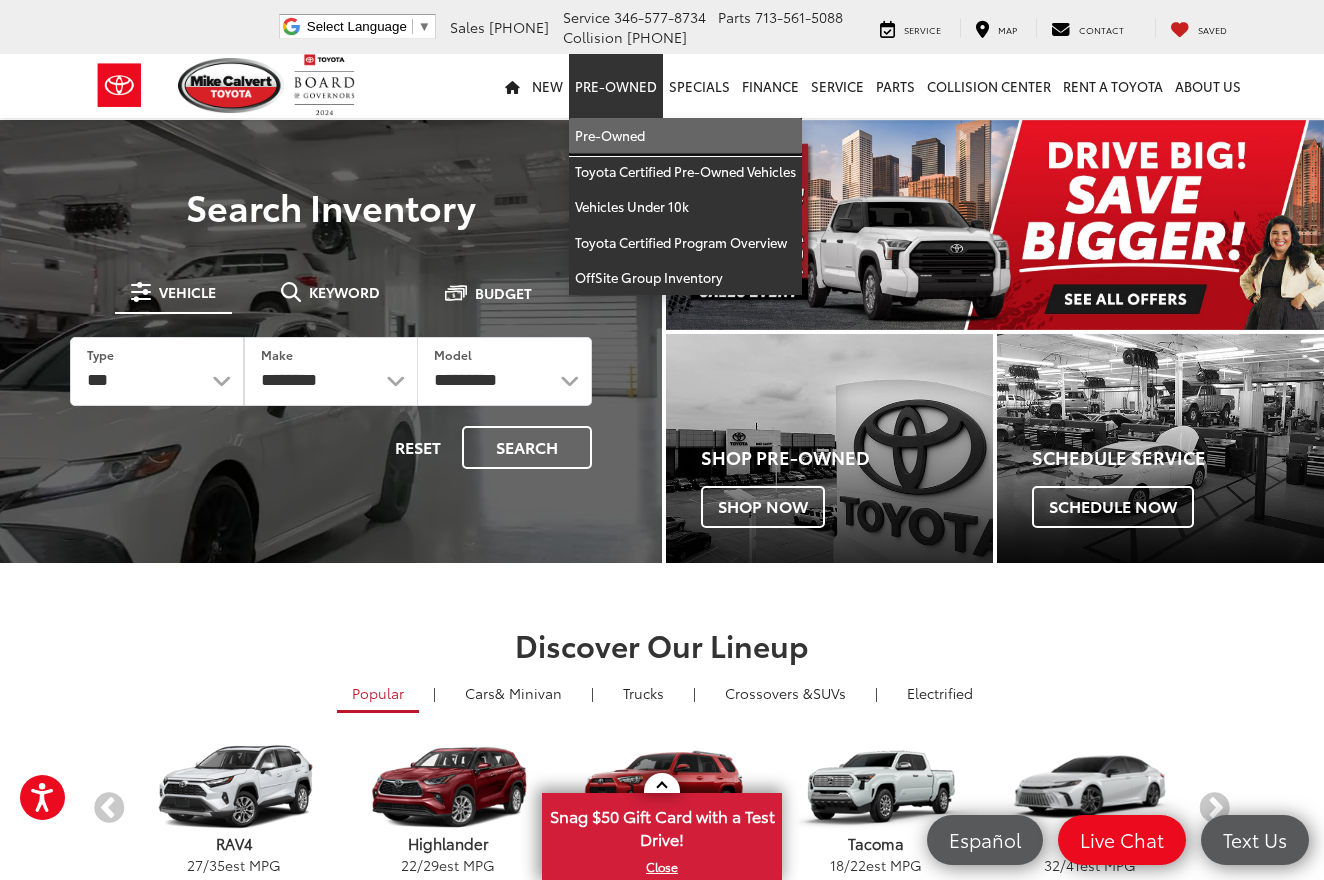 click on "Pre-Owned" at bounding box center (685, 136) 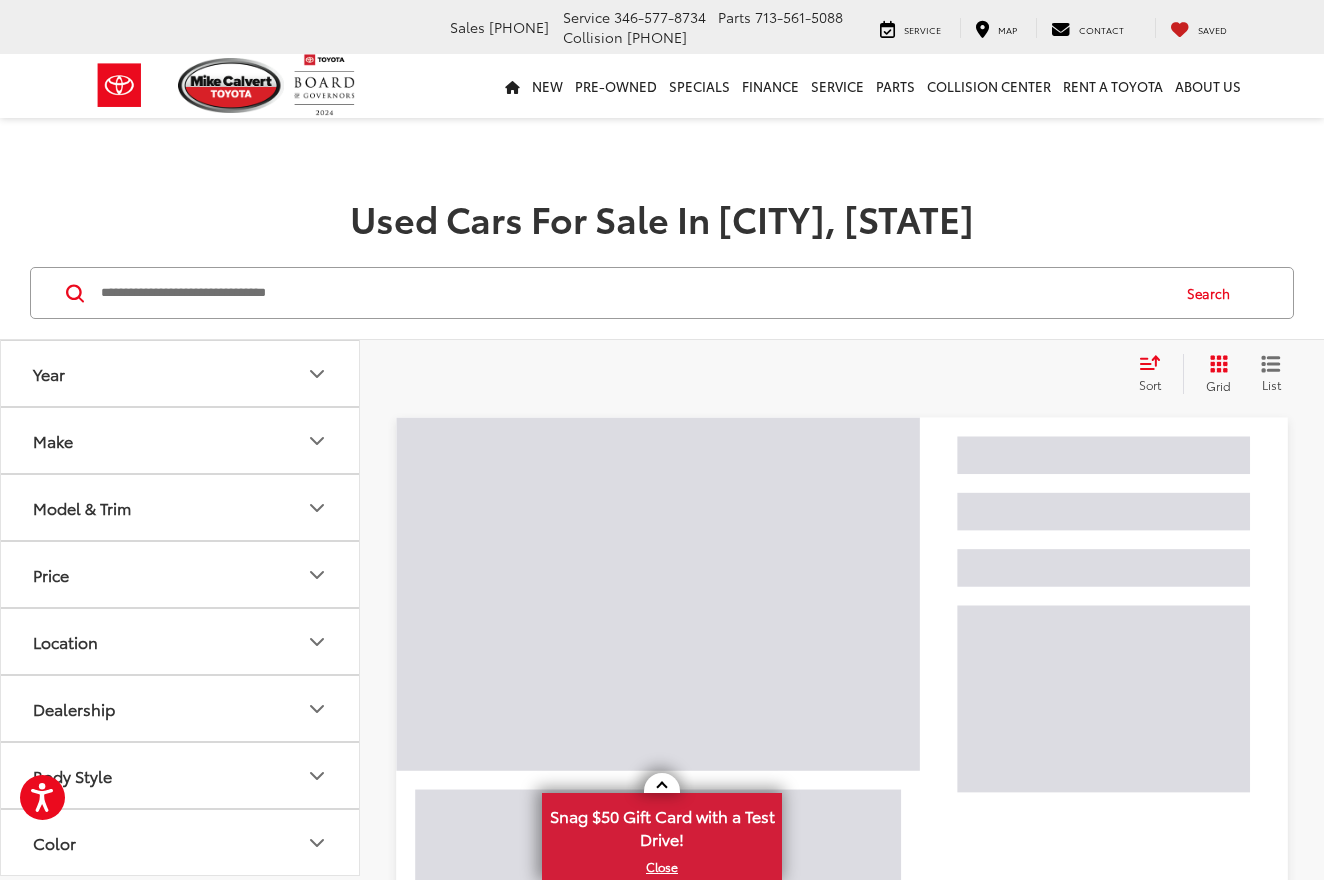 scroll, scrollTop: 0, scrollLeft: 0, axis: both 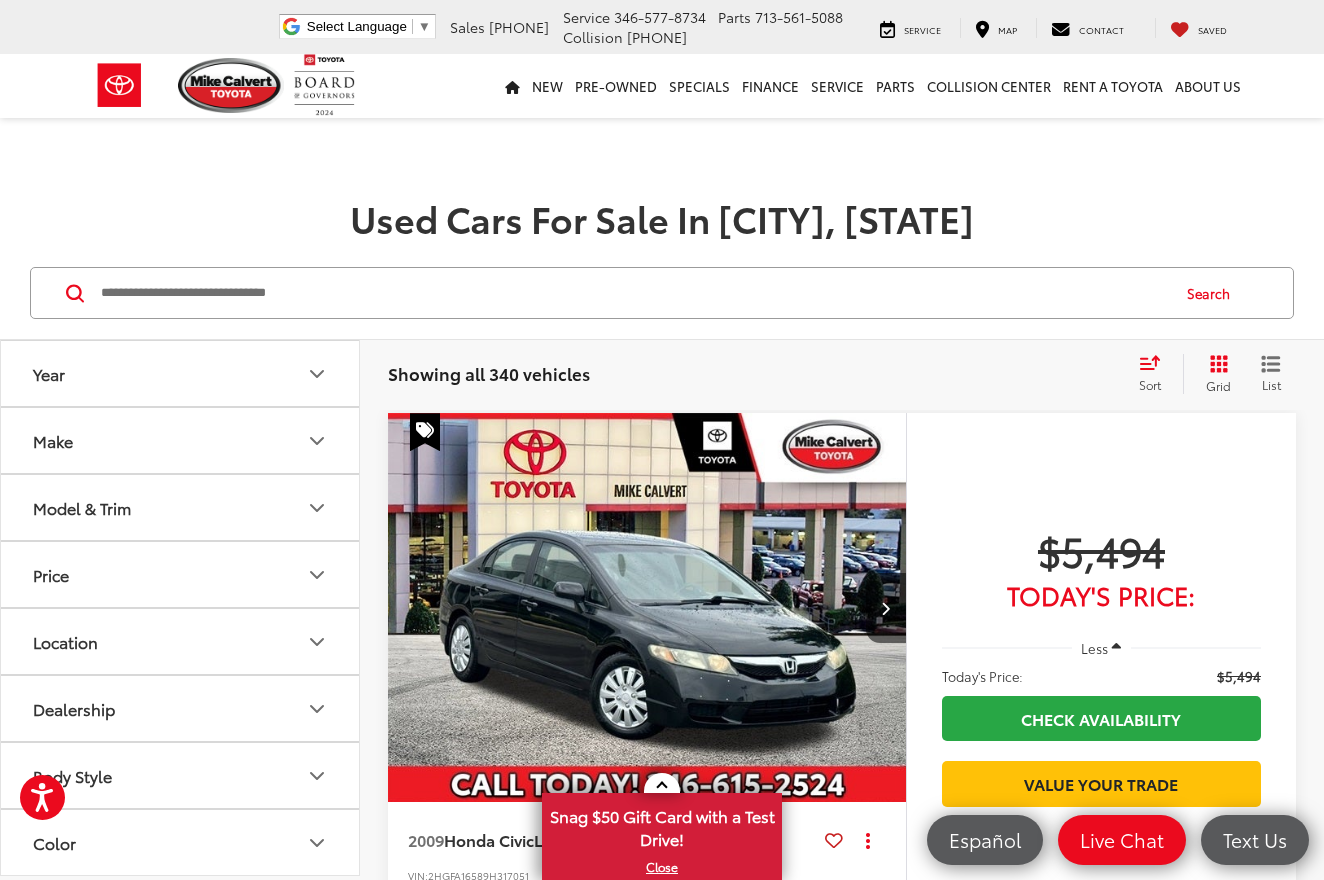 click 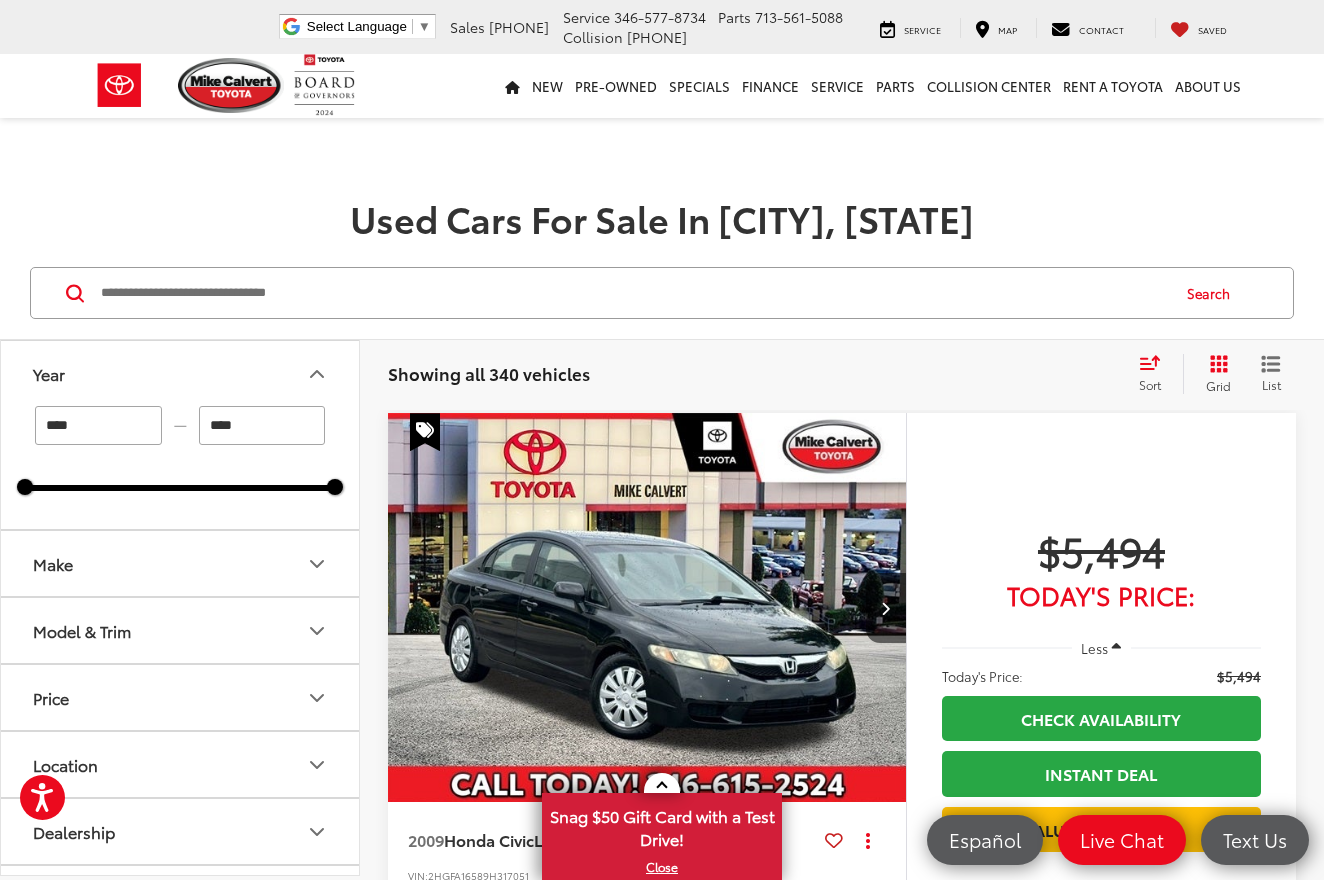 click on "****" at bounding box center (262, 425) 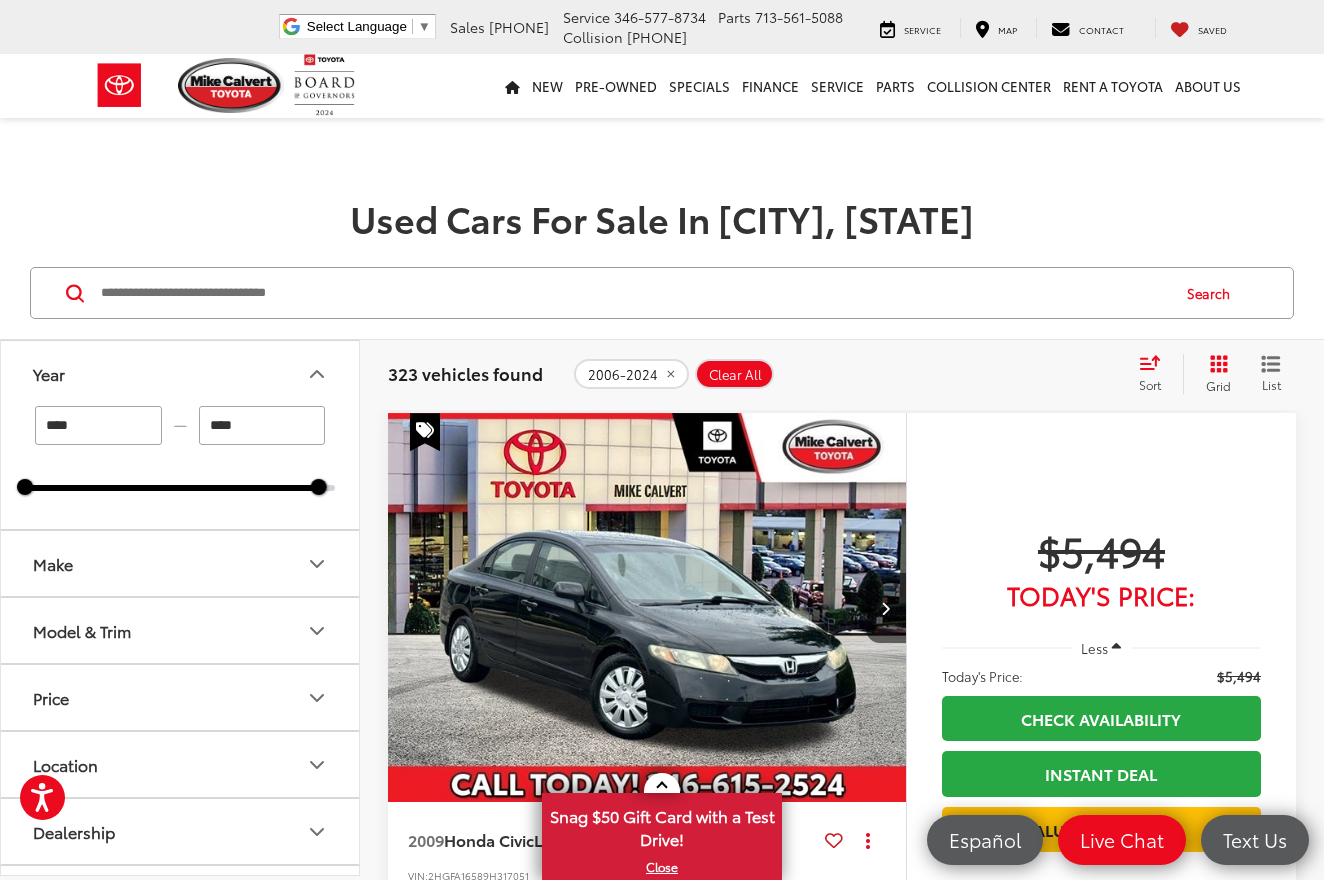 type on "****" 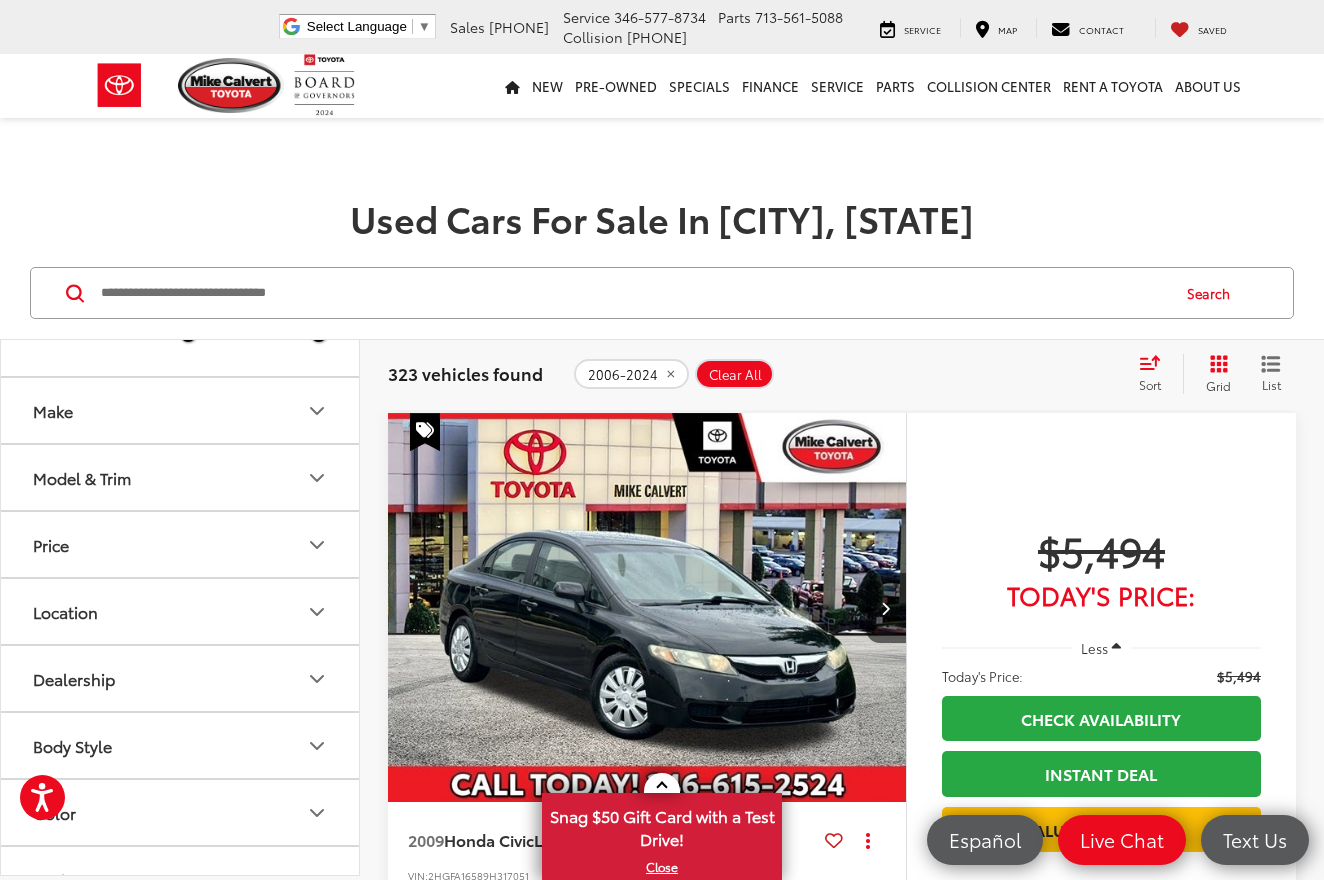 scroll, scrollTop: 131, scrollLeft: 0, axis: vertical 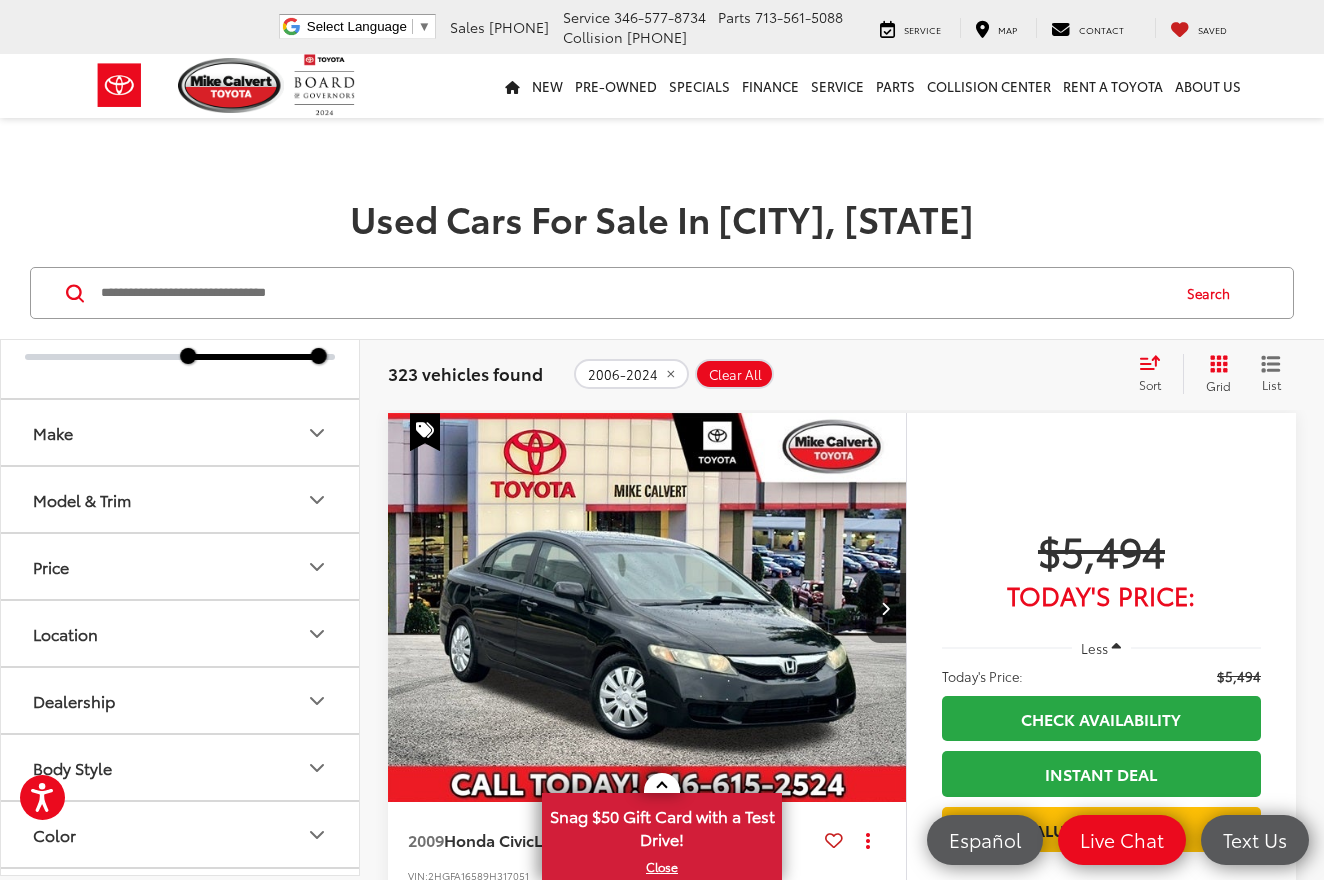 click 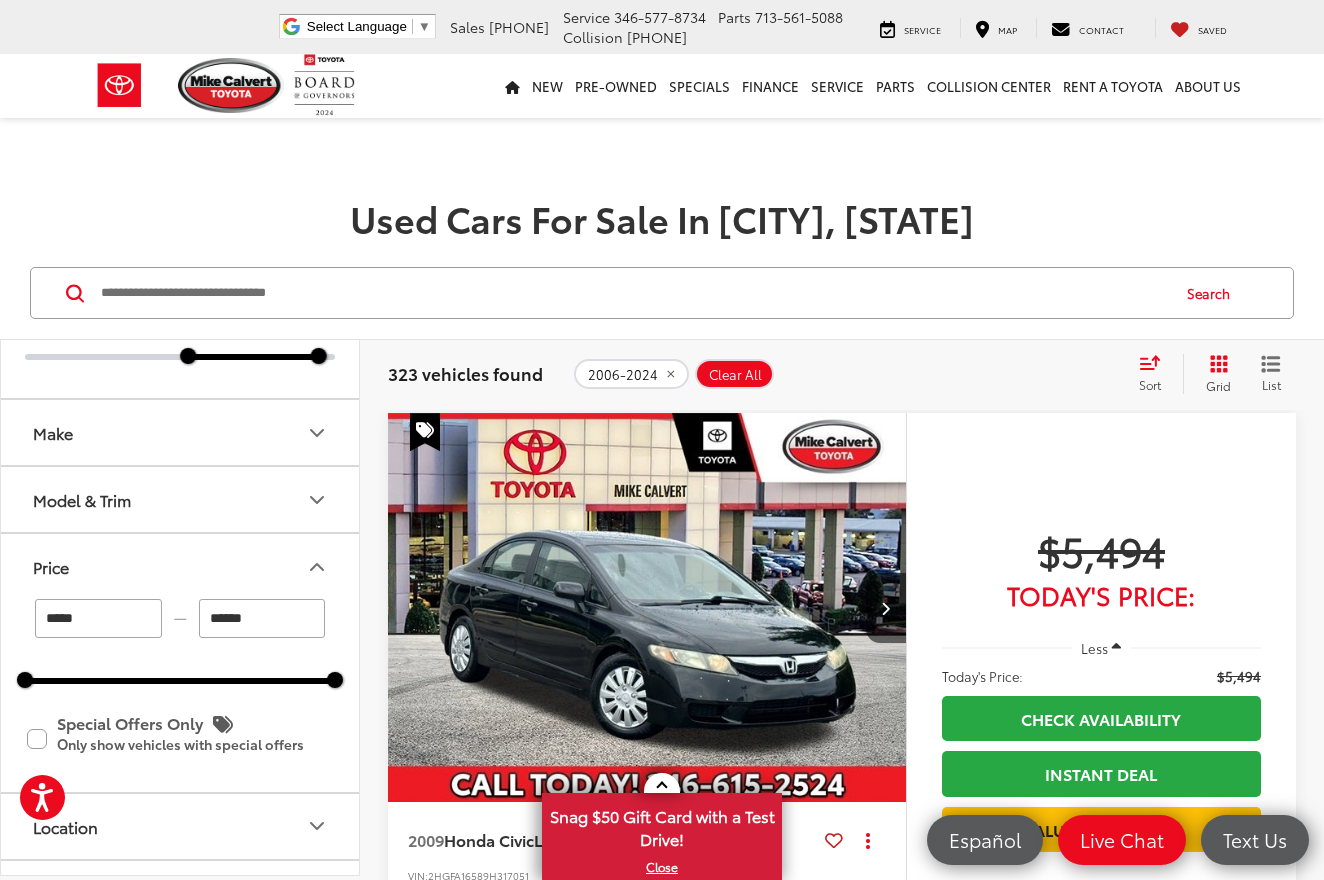 click on "******" at bounding box center (262, 618) 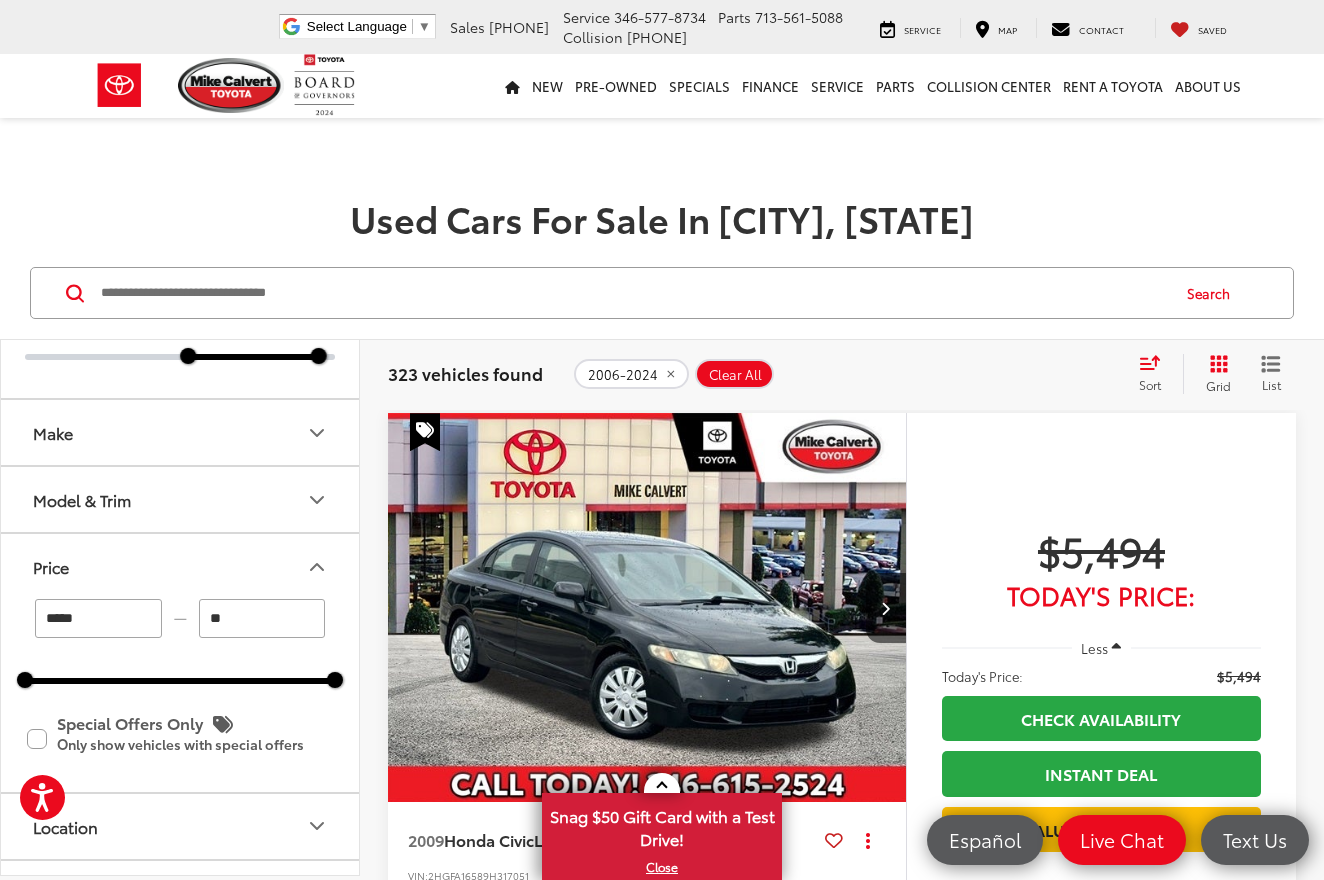 type on "*" 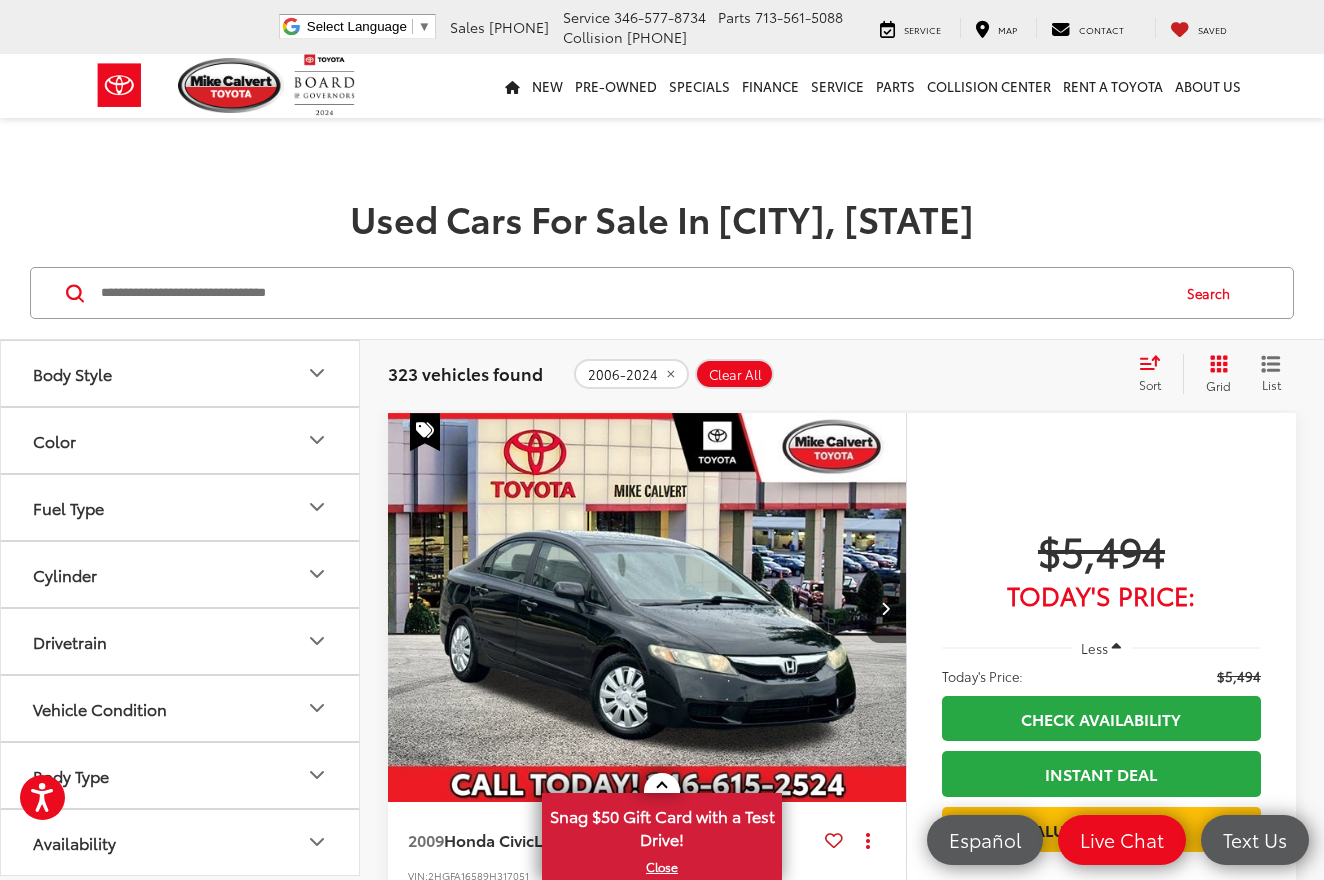 scroll, scrollTop: 718, scrollLeft: 0, axis: vertical 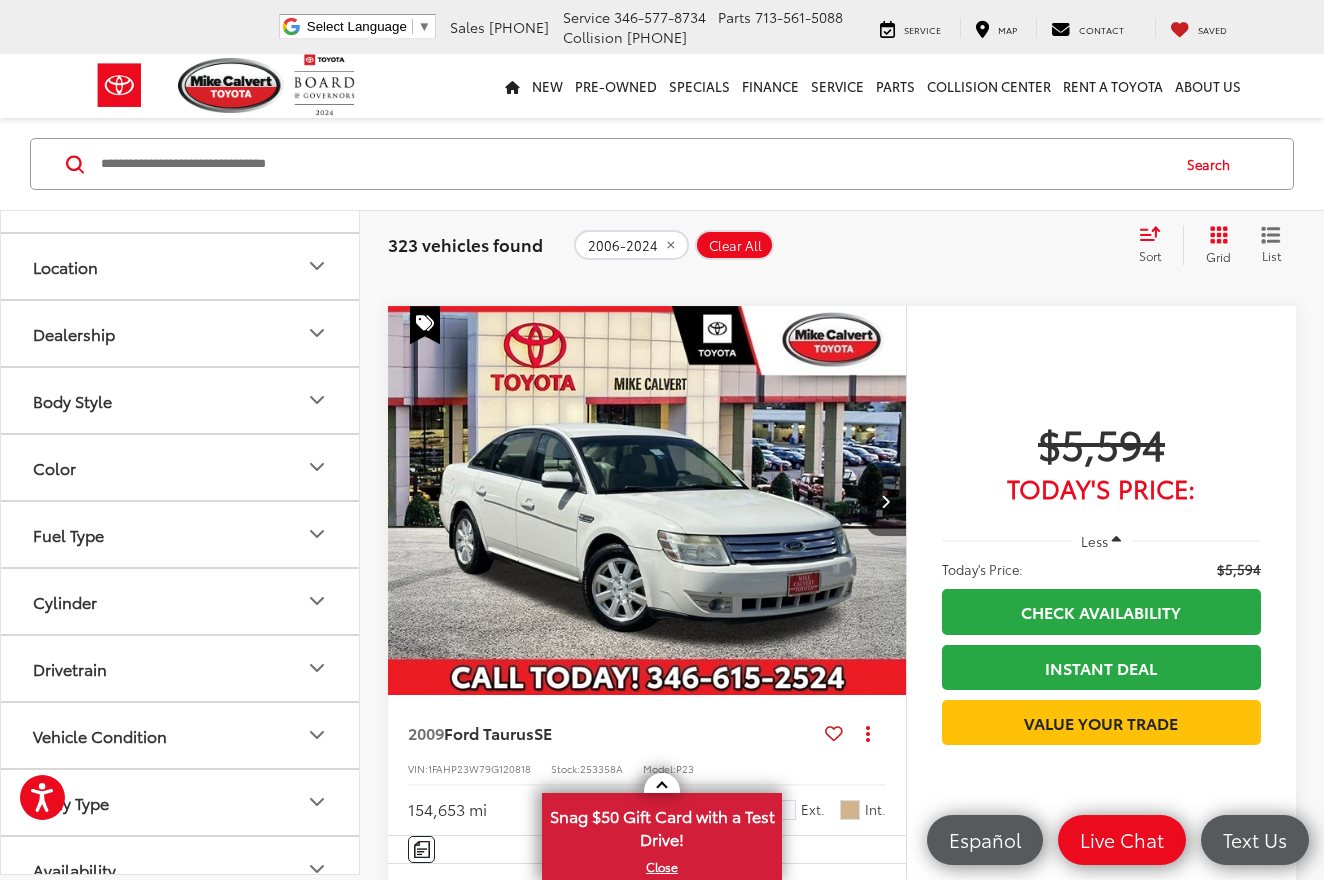 click 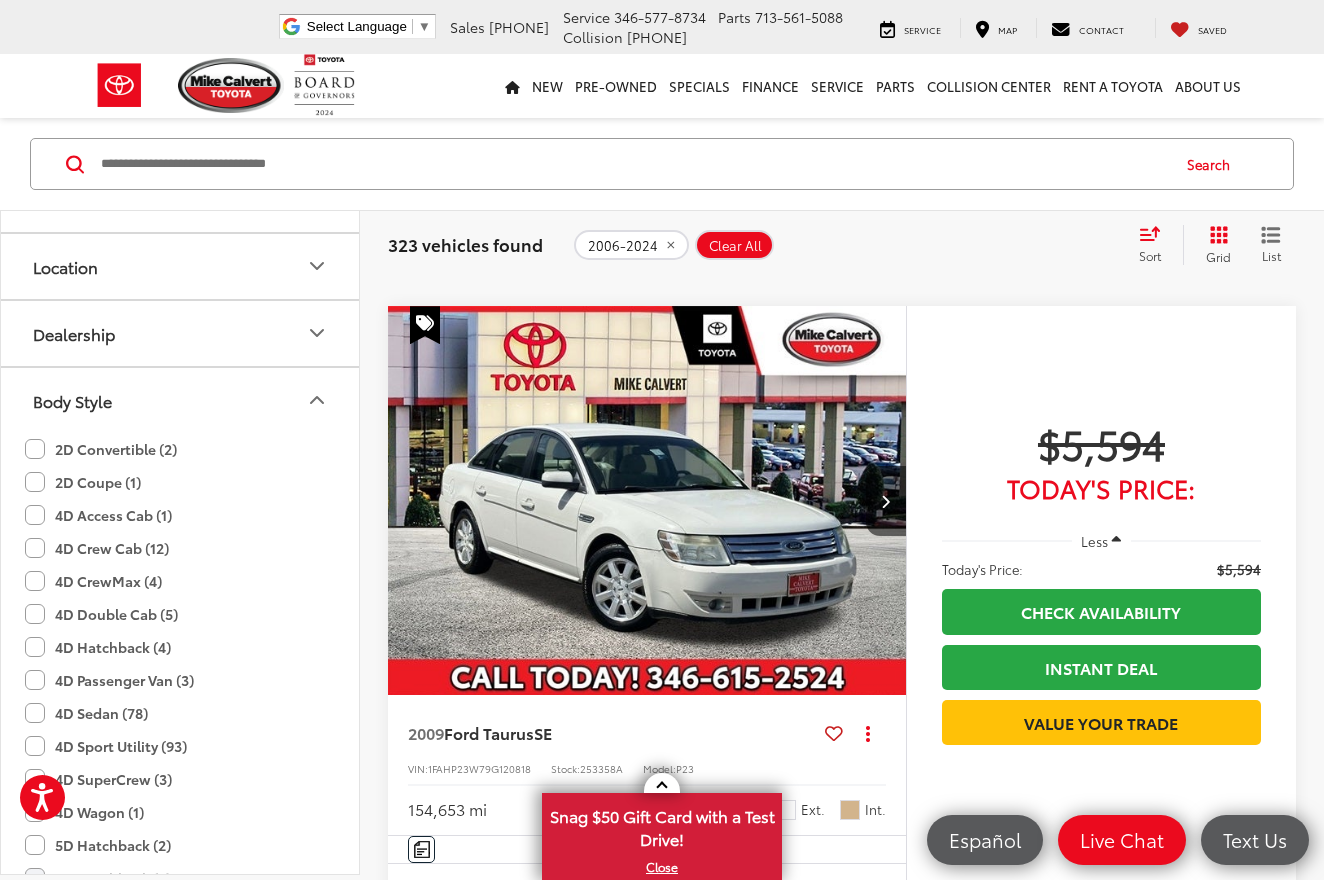 scroll, scrollTop: 128, scrollLeft: 0, axis: vertical 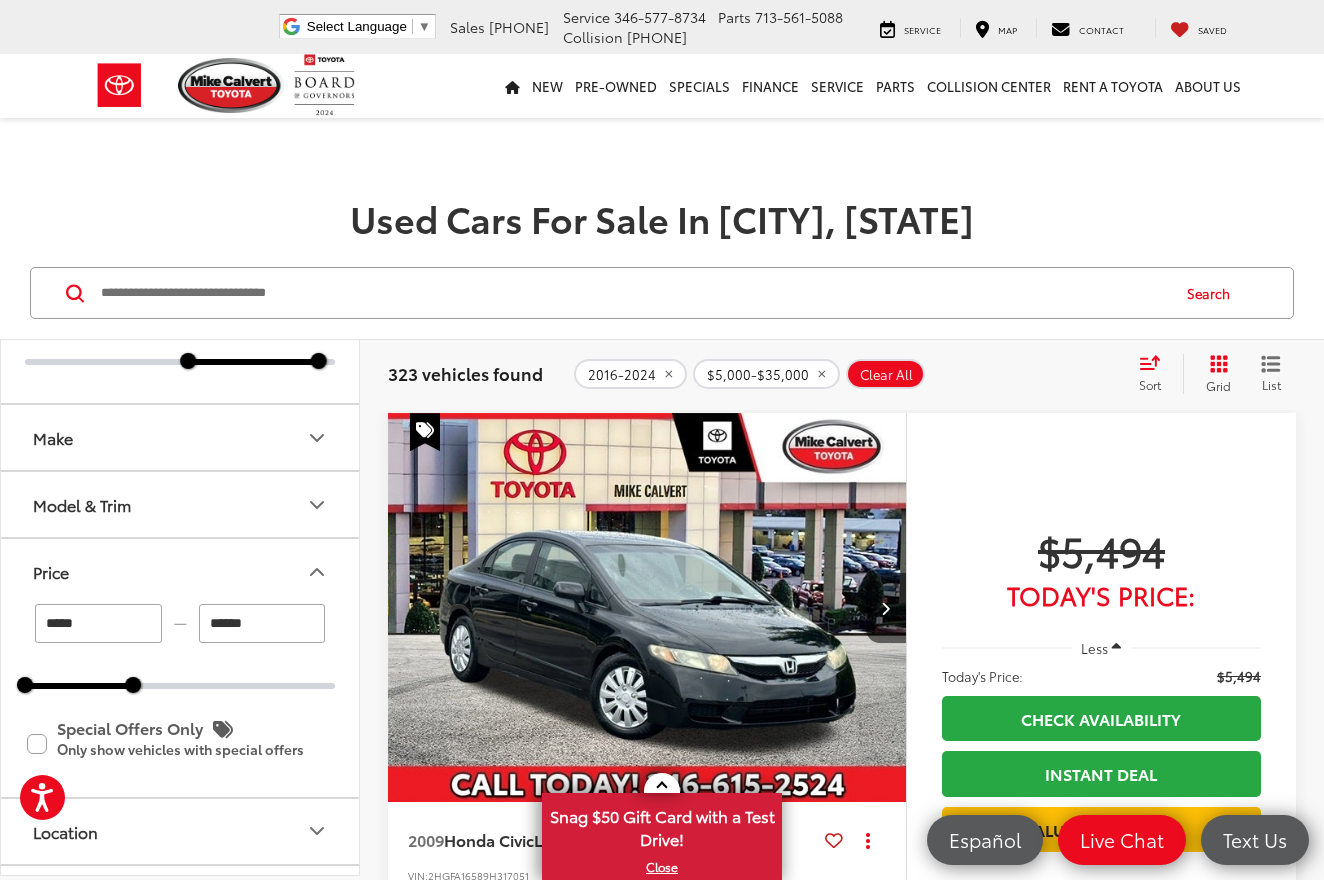click 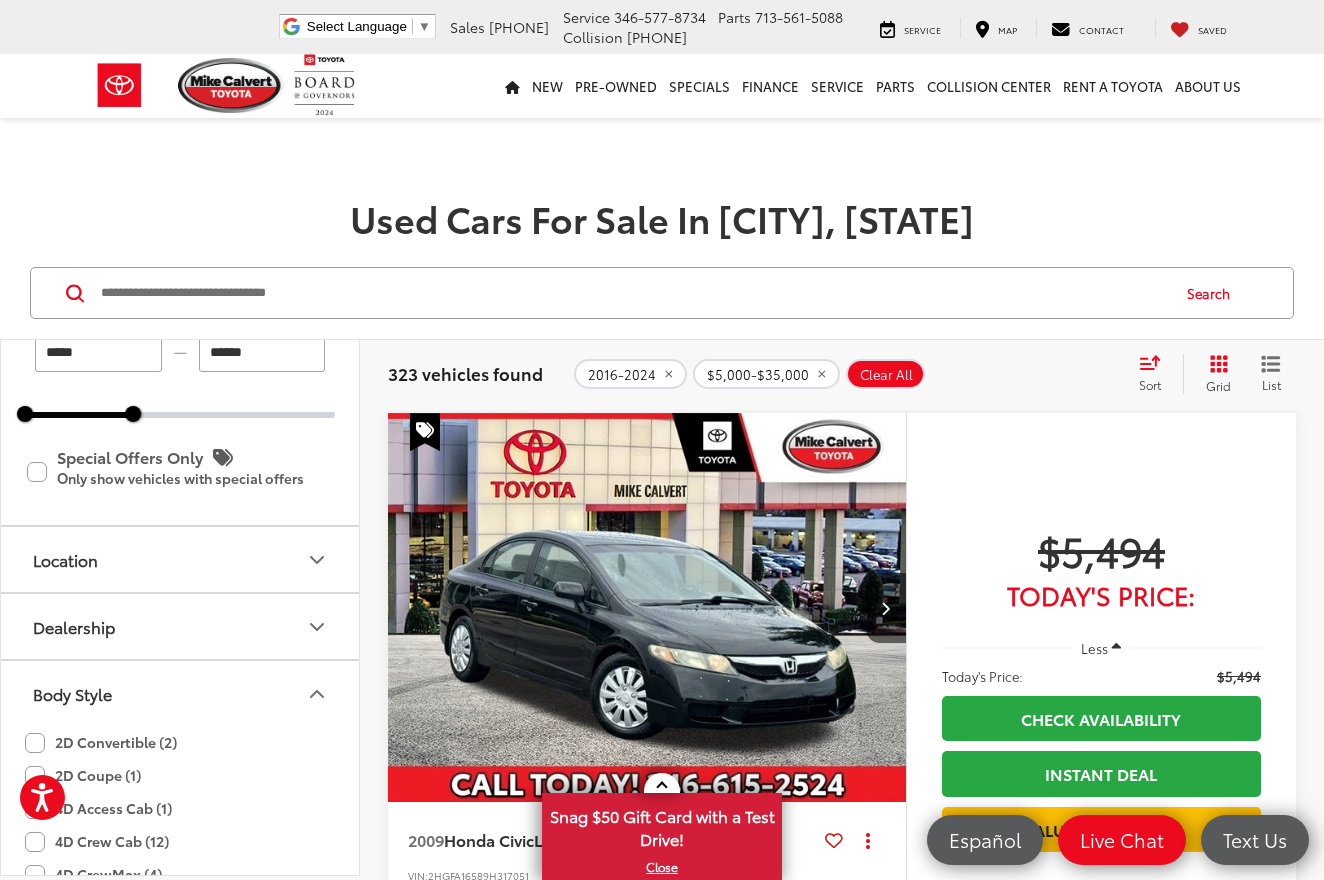 scroll, scrollTop: 1005, scrollLeft: 0, axis: vertical 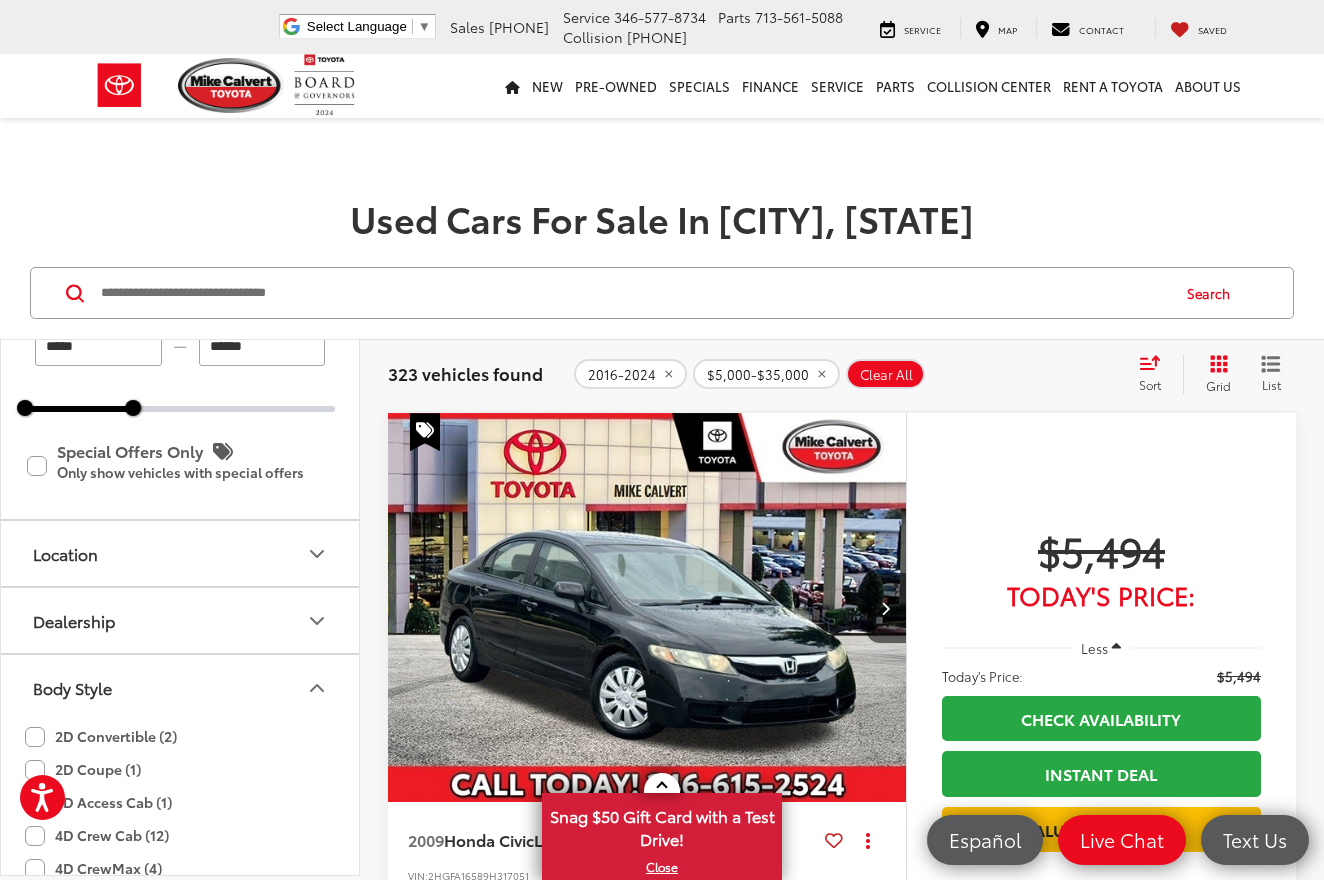 click on "Toyota   (125)" at bounding box center (90, 80) 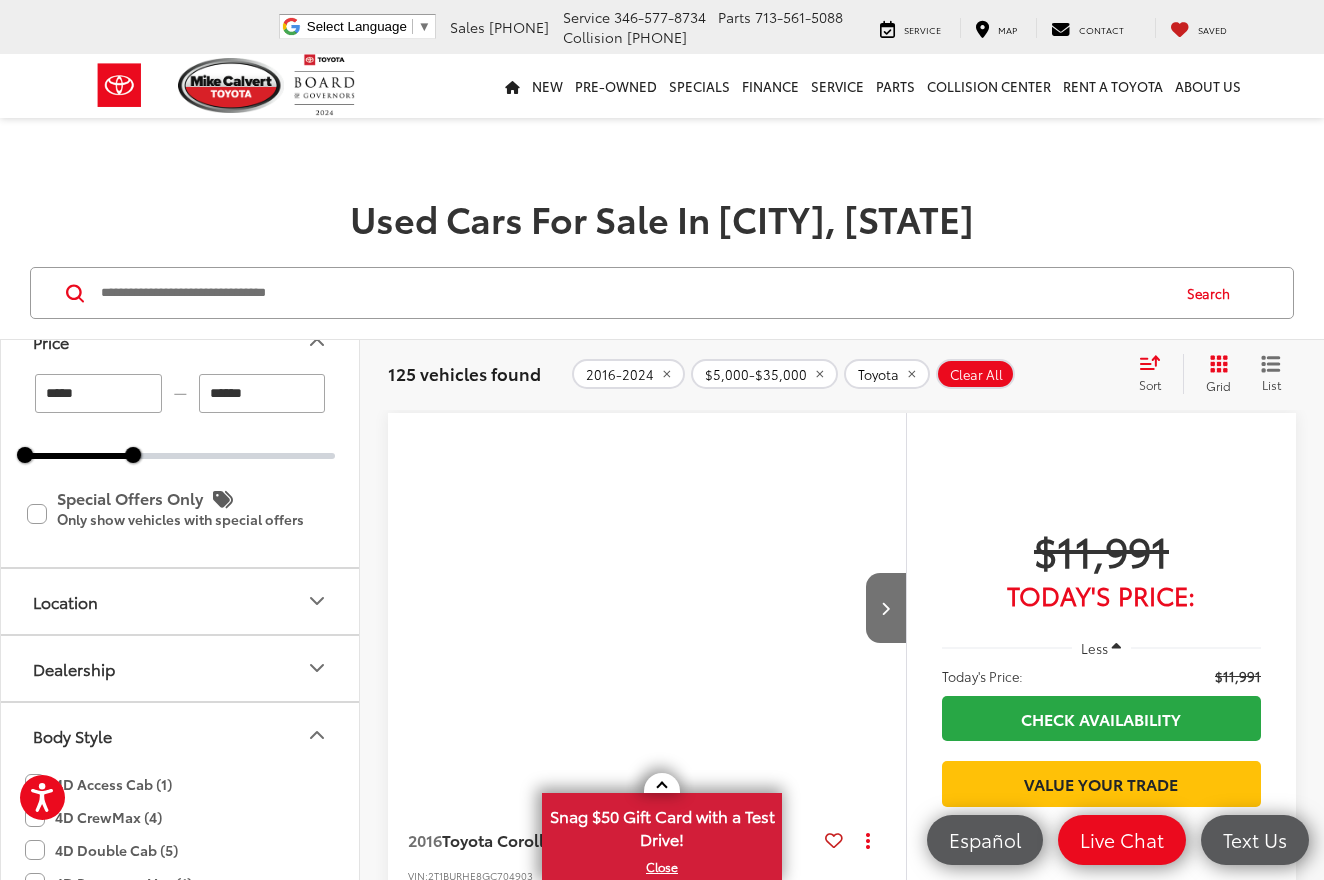 scroll, scrollTop: 318, scrollLeft: 0, axis: vertical 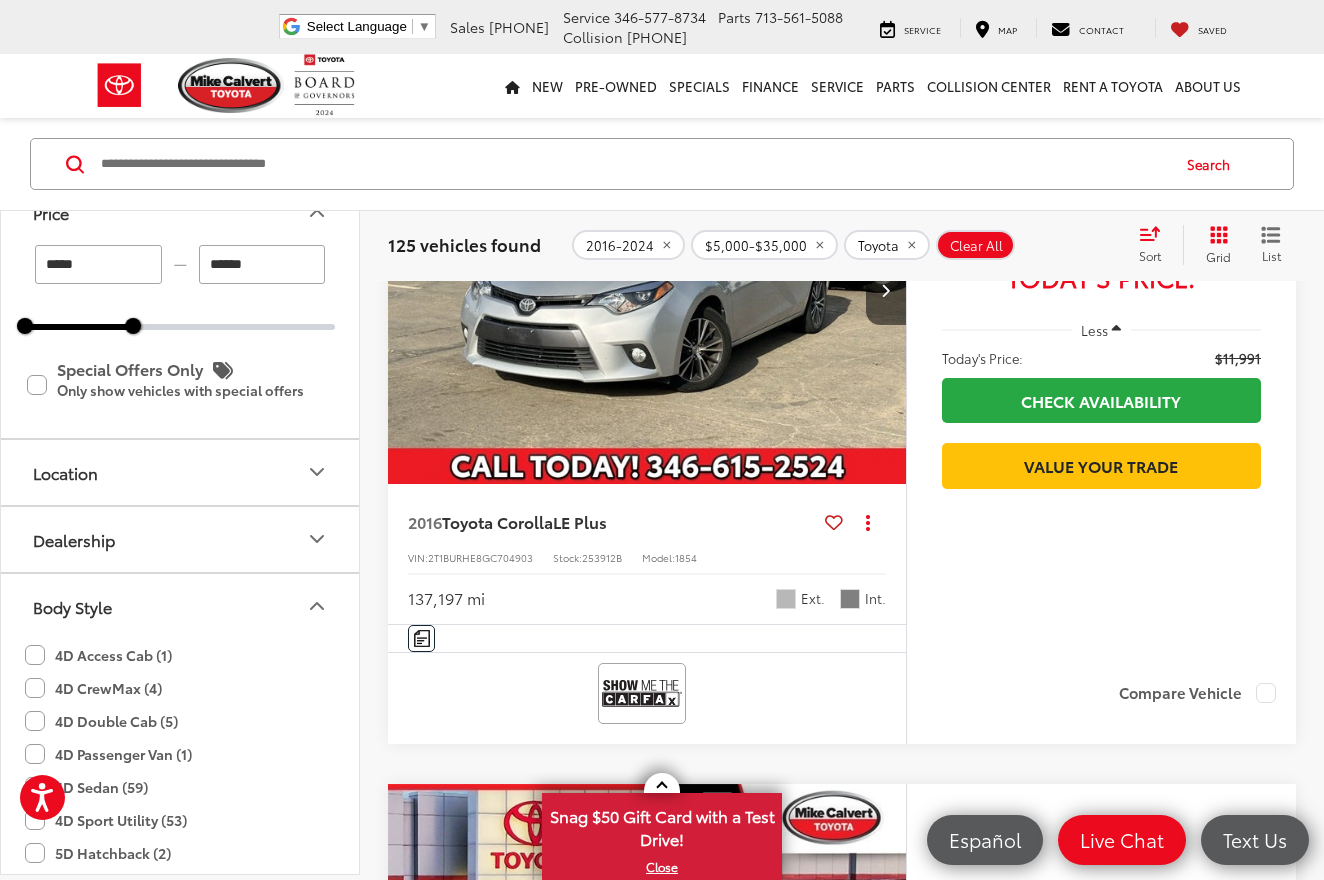 click 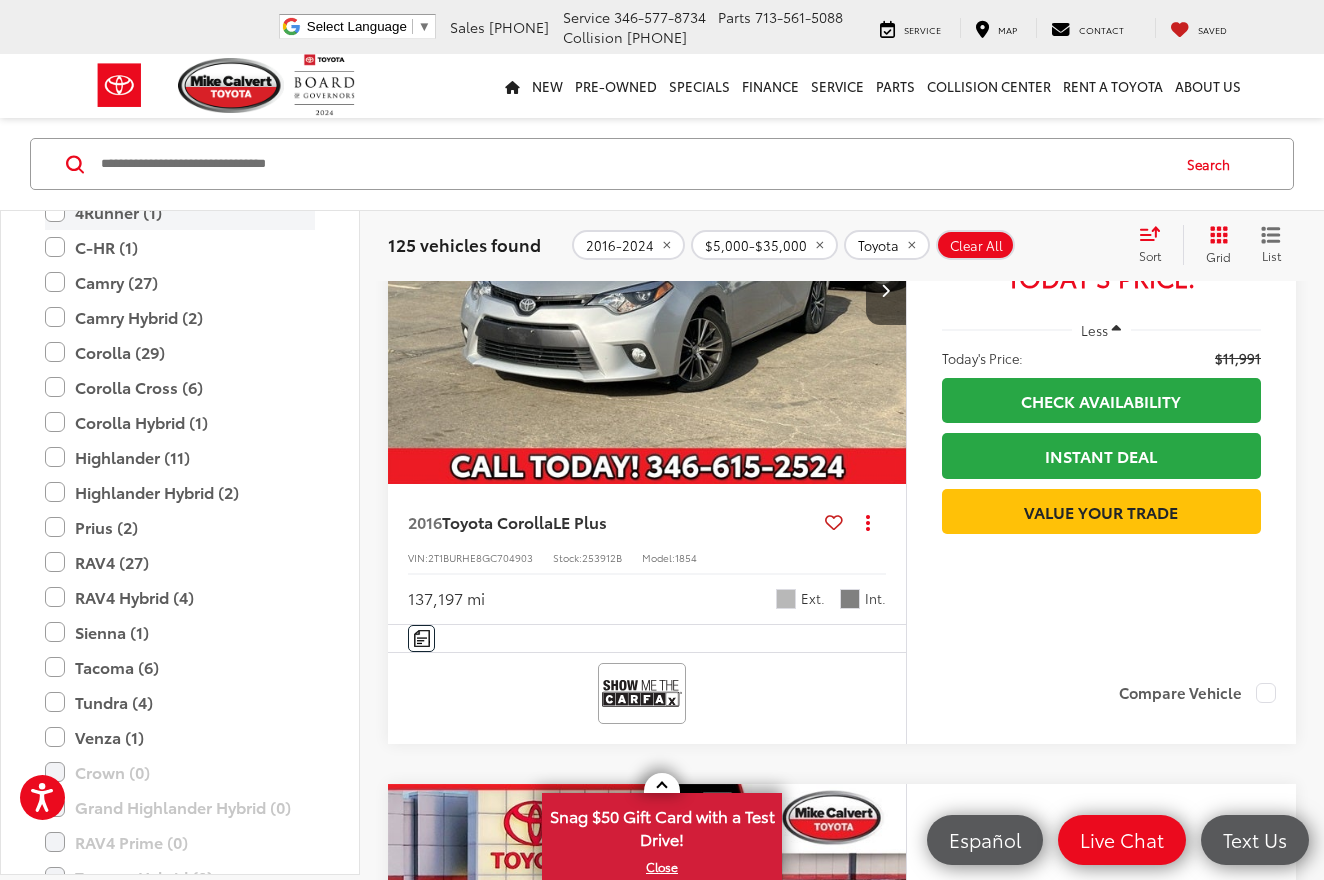 click on "4Runner (1)" at bounding box center [180, 212] 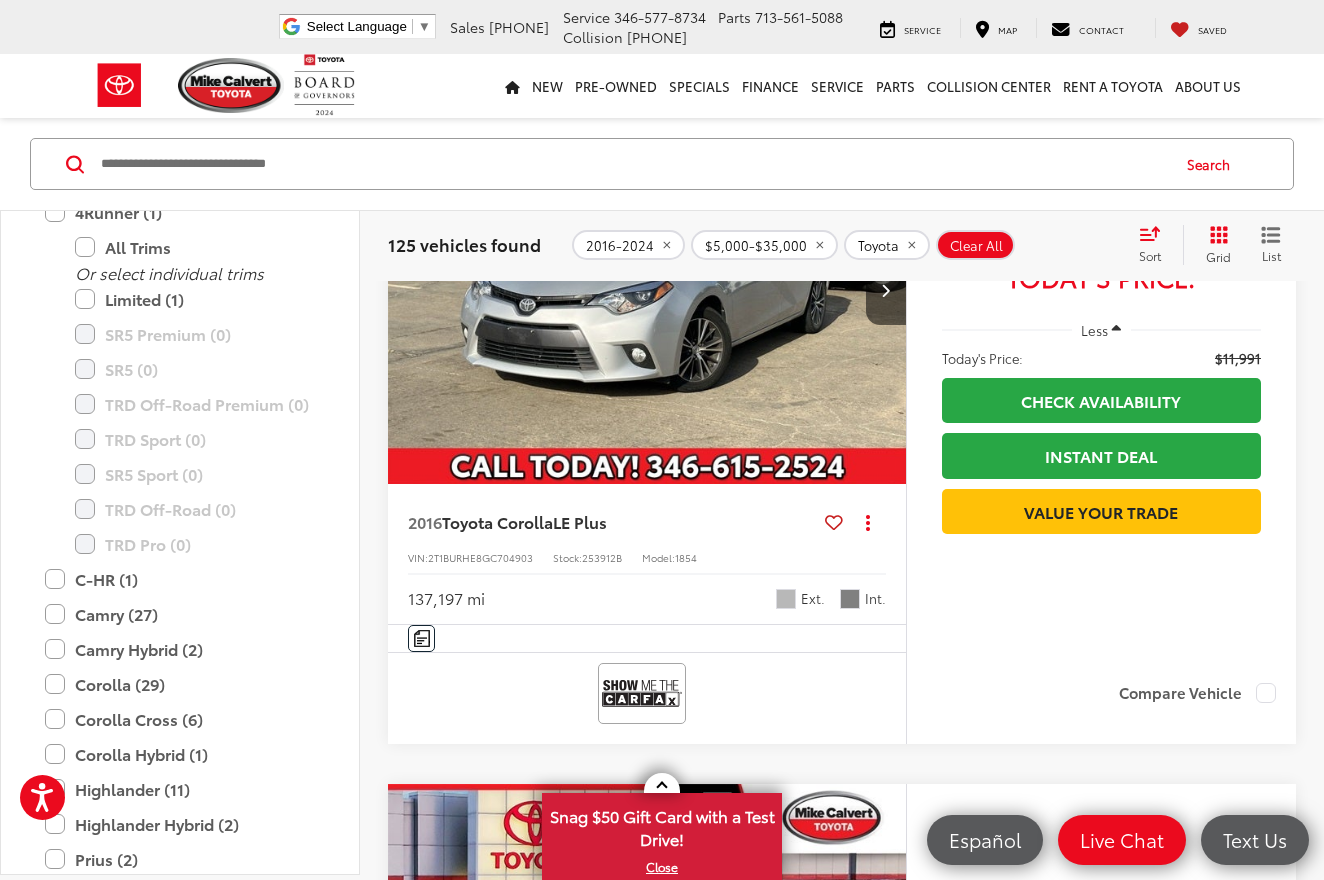 scroll, scrollTop: 128, scrollLeft: 0, axis: vertical 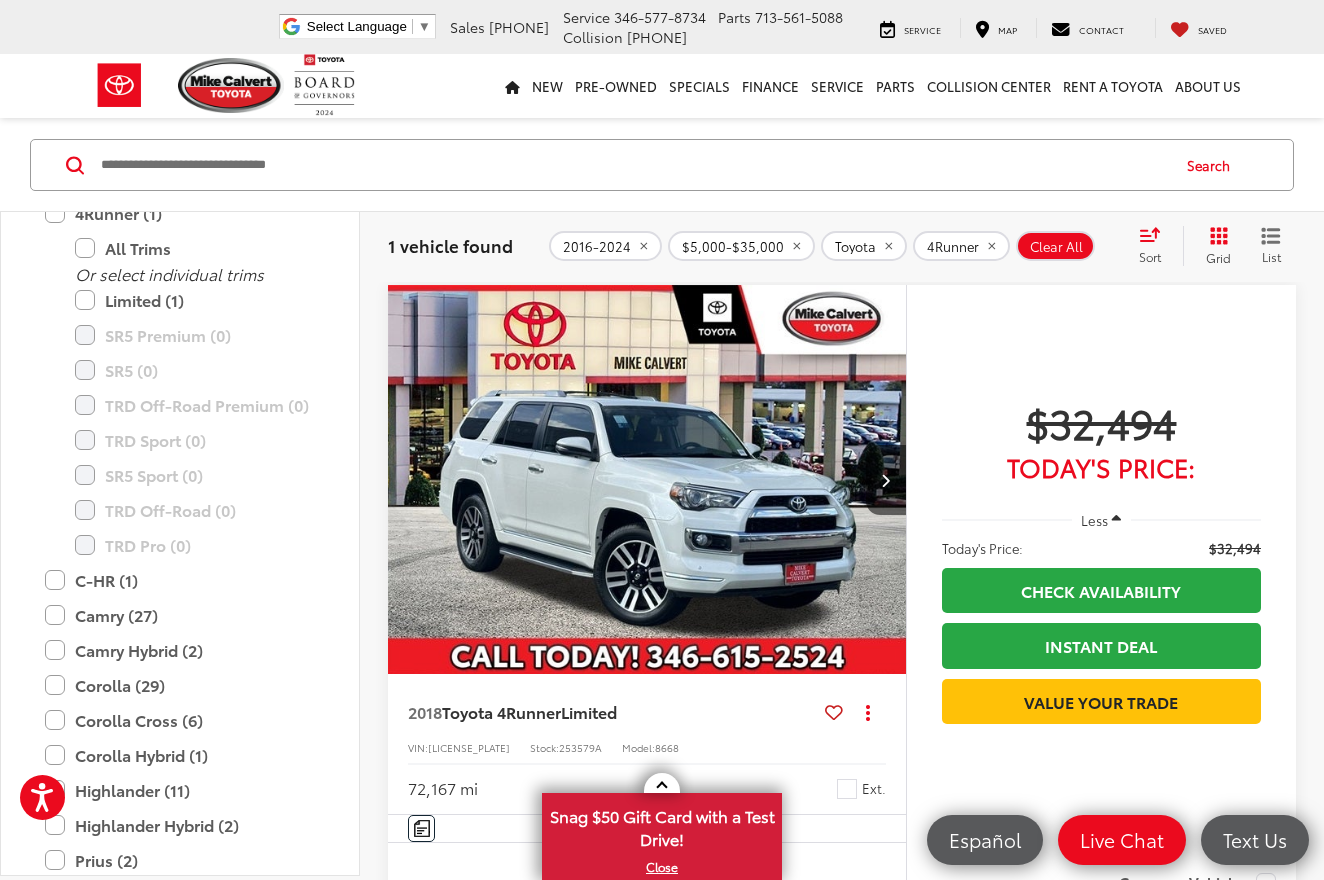 click at bounding box center [647, 480] 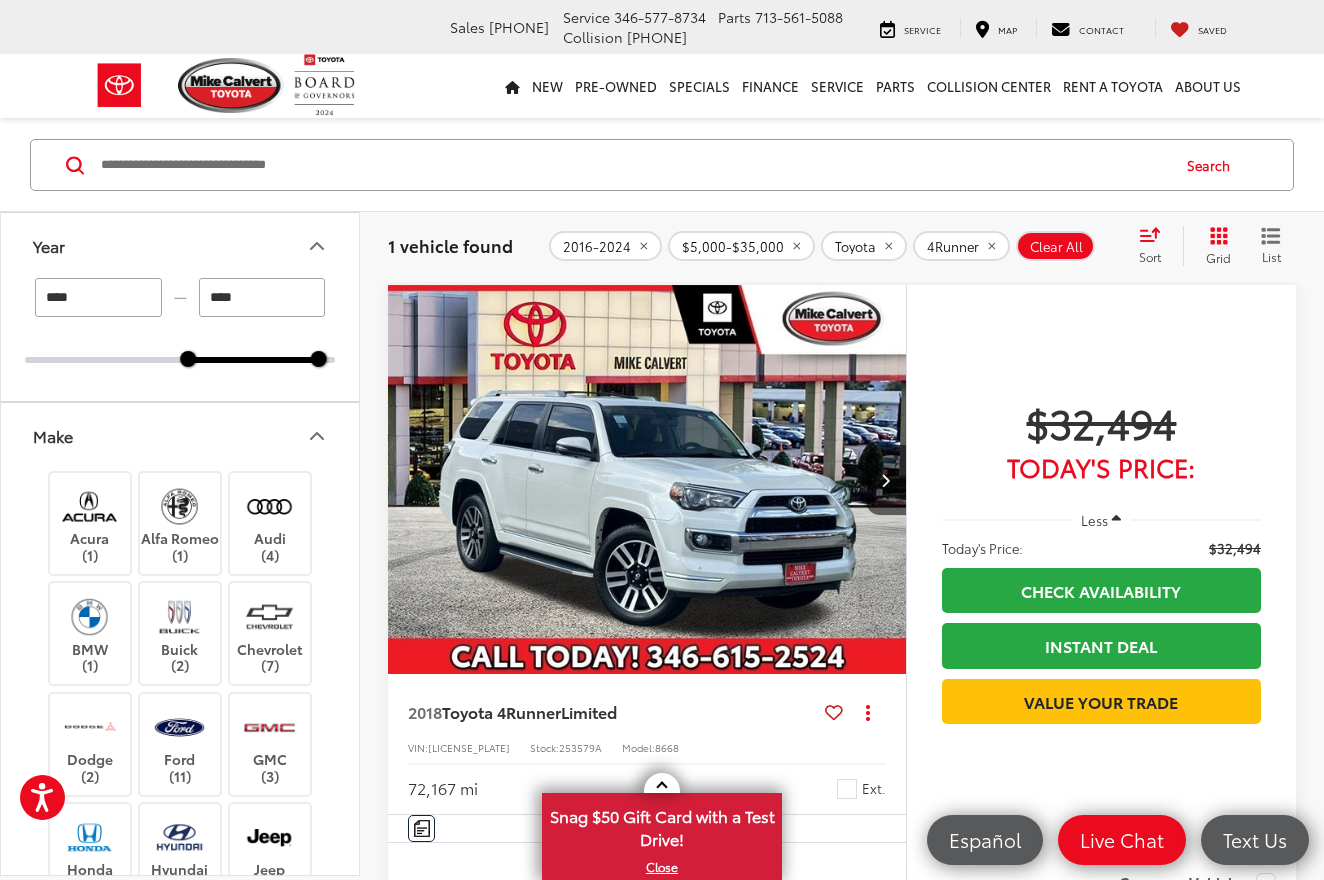 scroll, scrollTop: 0, scrollLeft: 0, axis: both 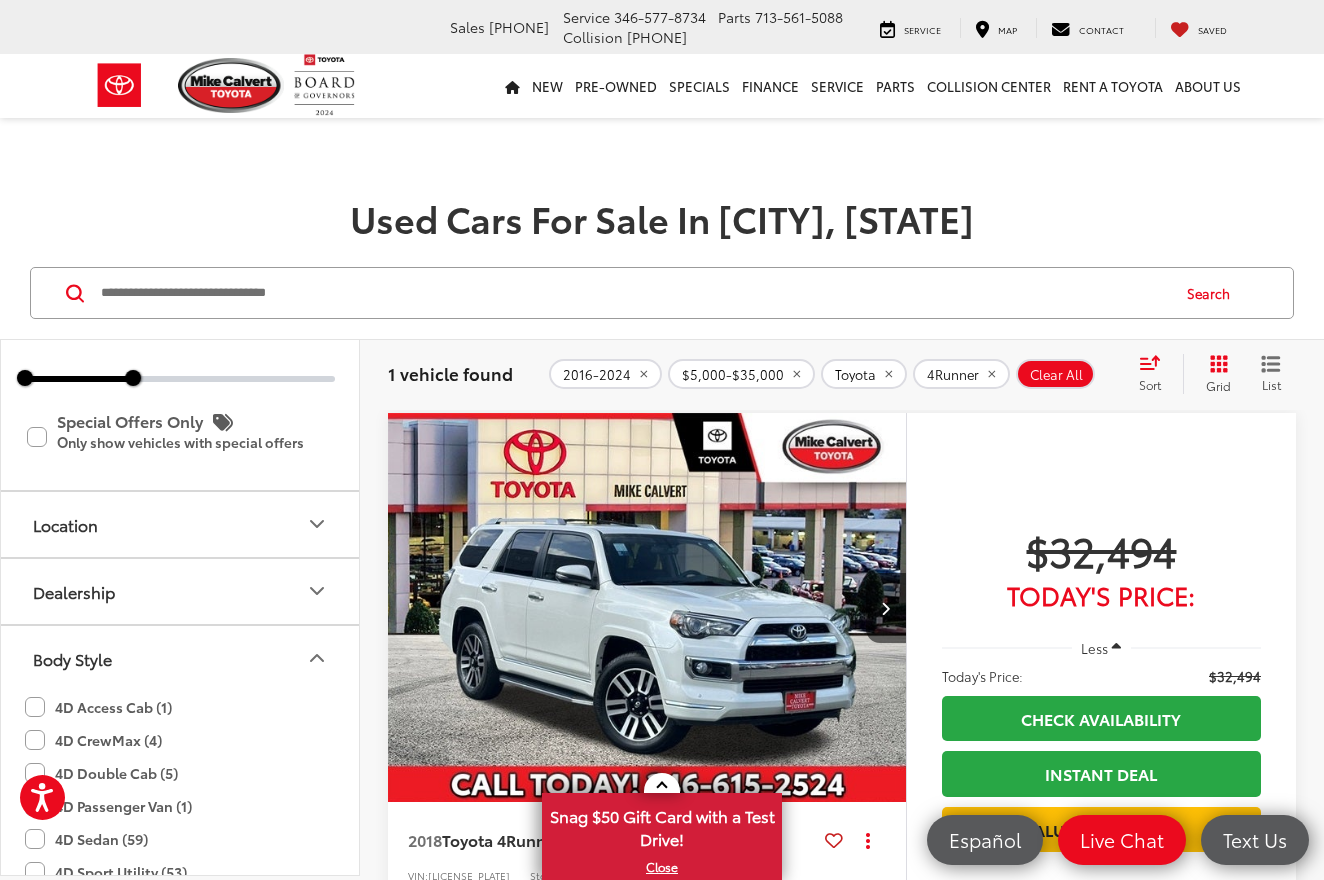 click on "******" at bounding box center (262, 316) 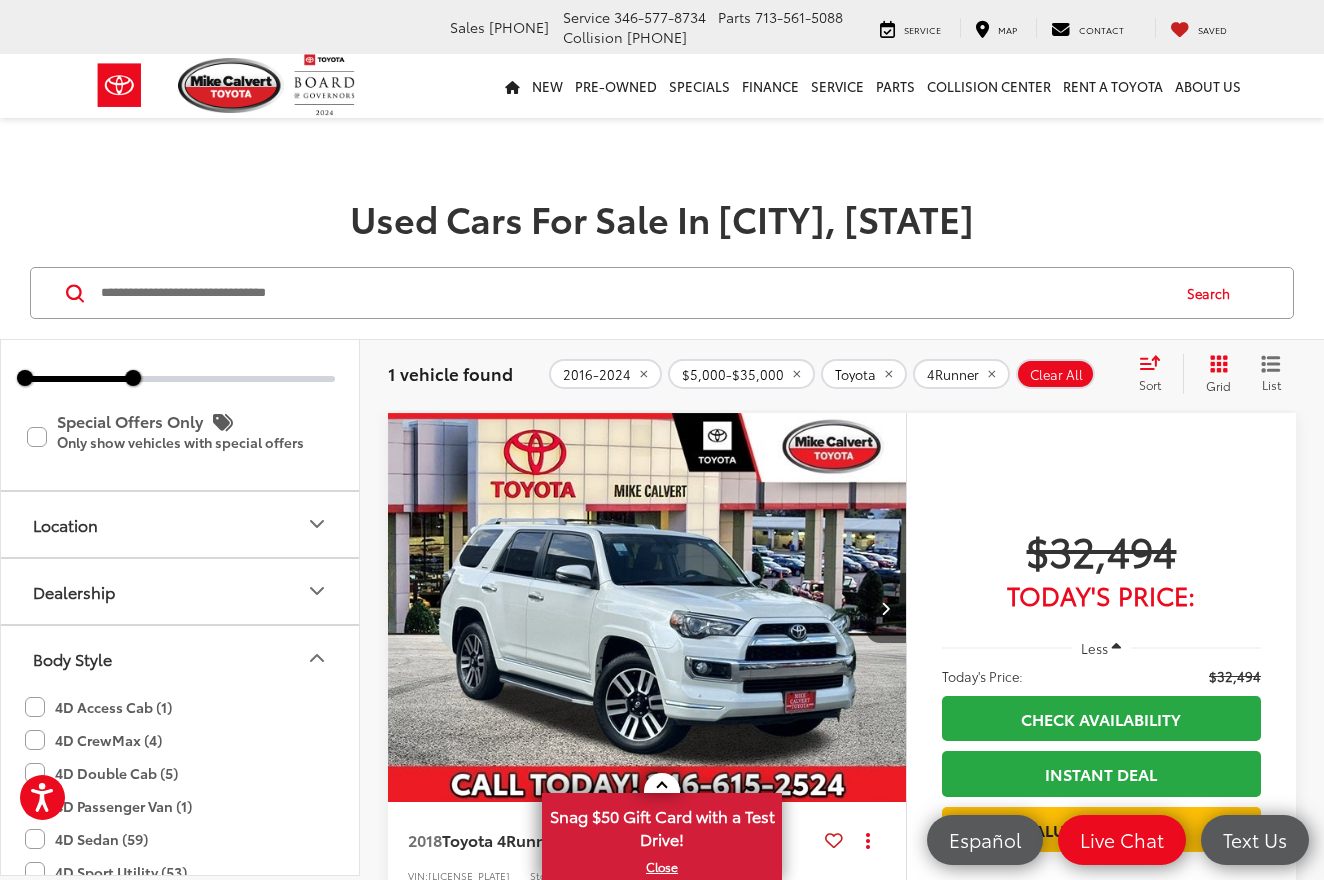 click on "******" at bounding box center [262, 316] 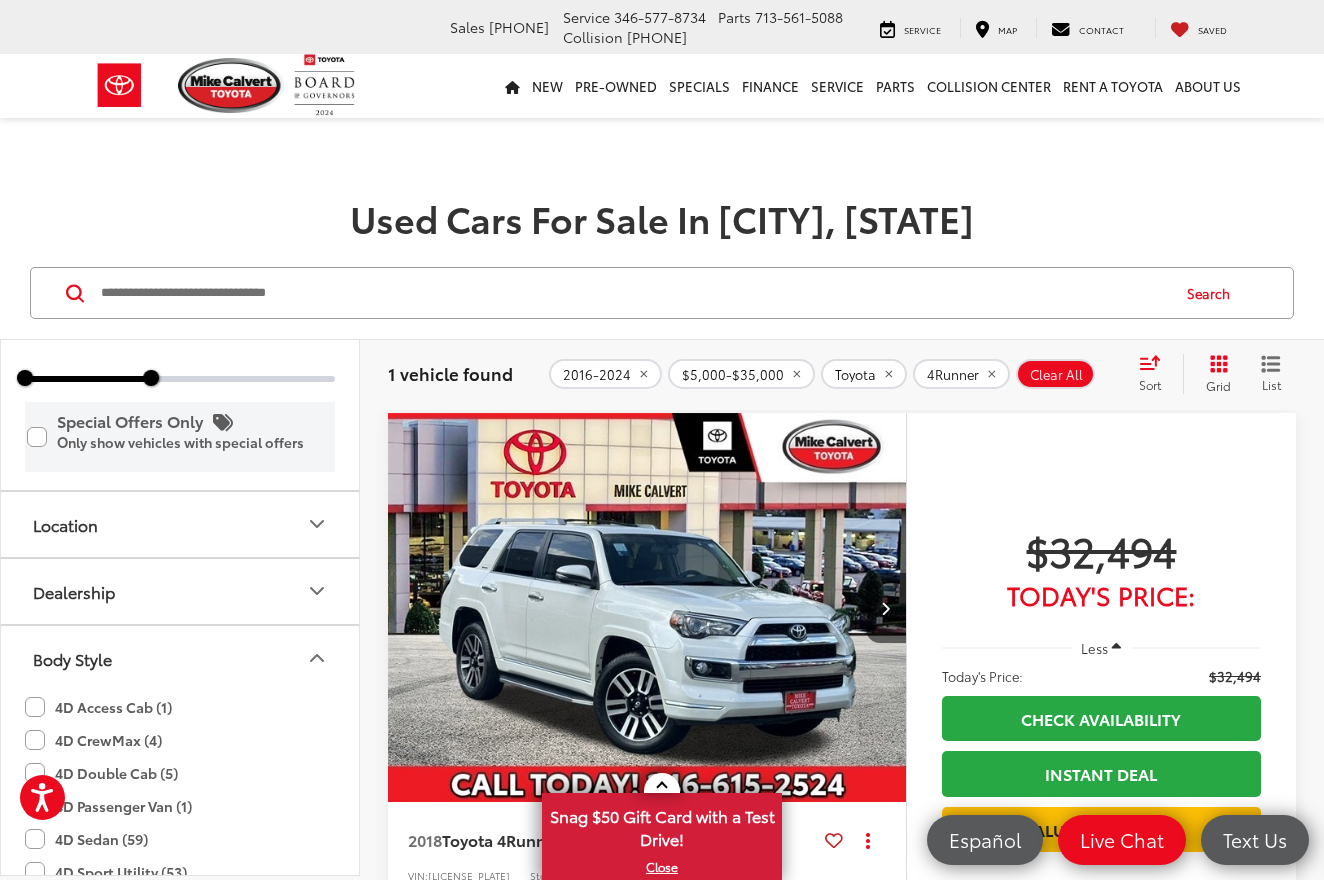 scroll, scrollTop: 2478, scrollLeft: 0, axis: vertical 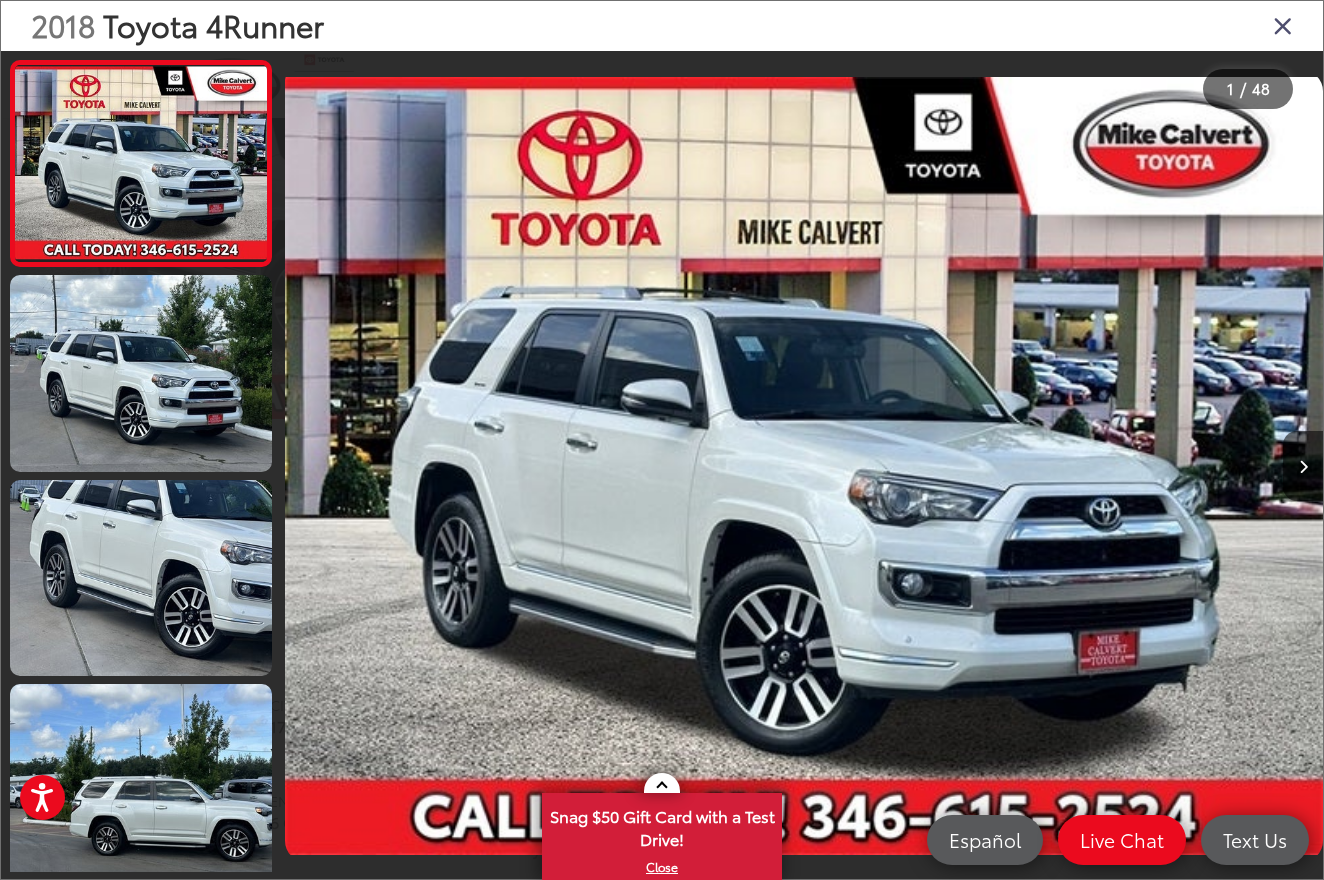 click at bounding box center [1283, 25] 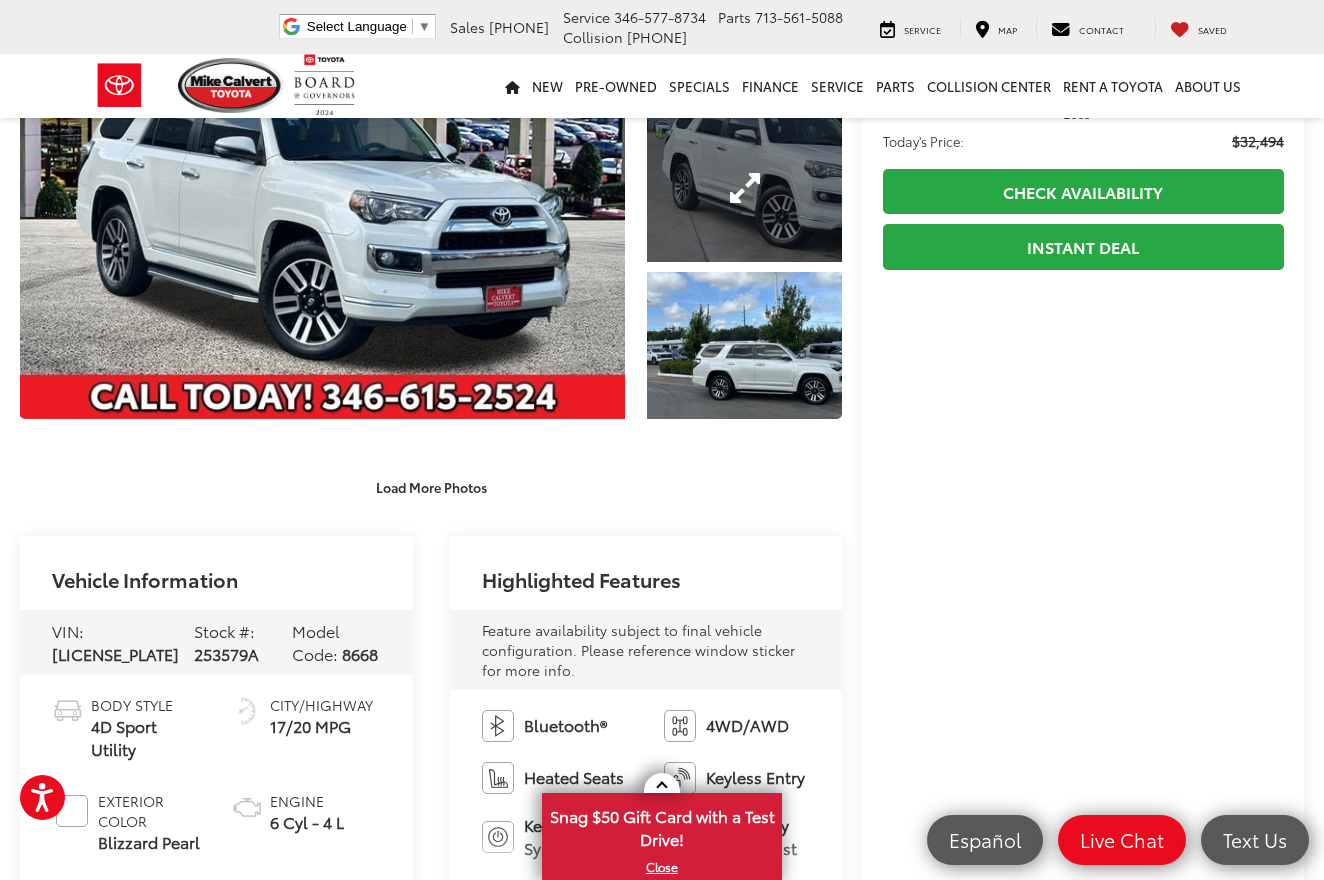 click at bounding box center (744, 188) 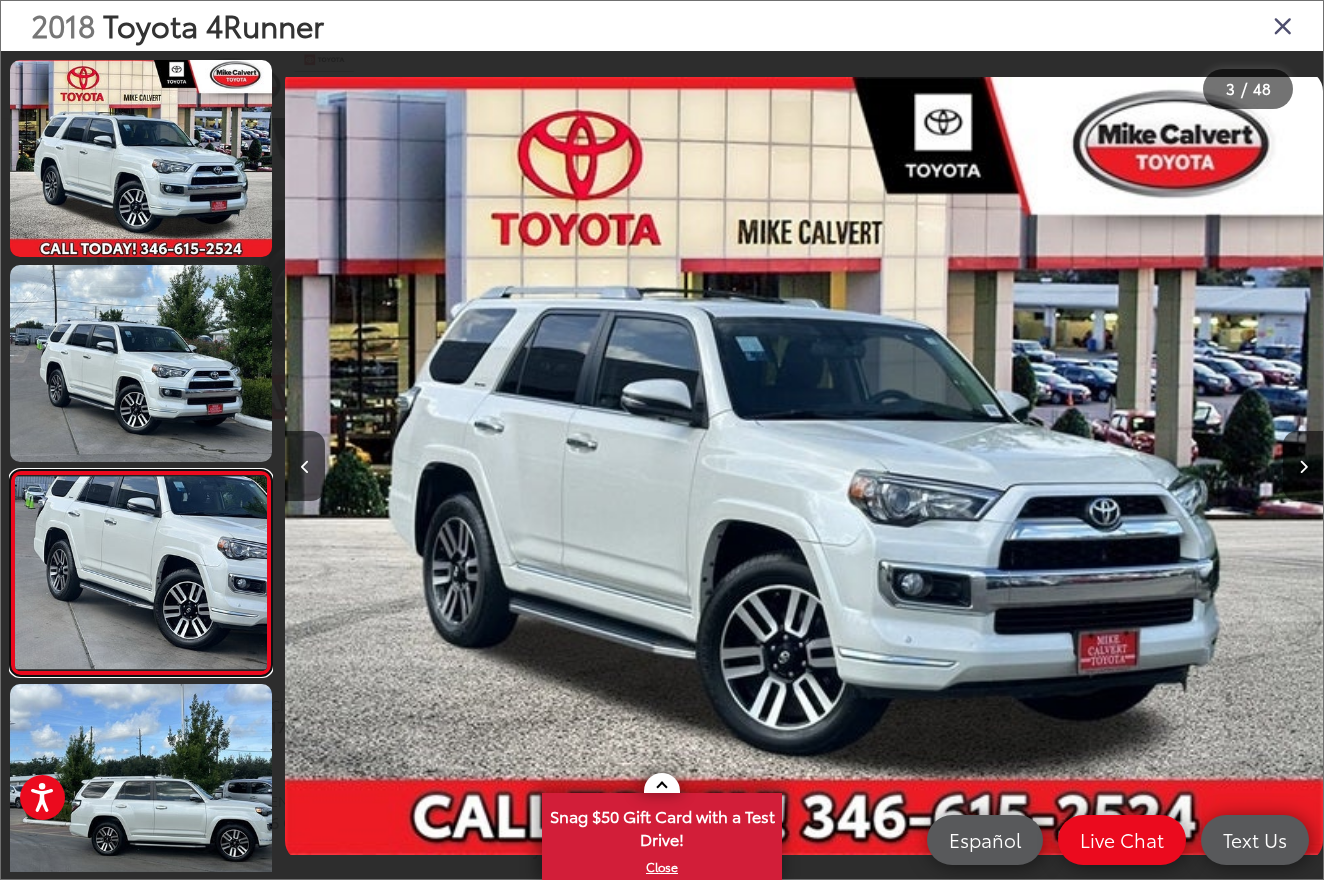 scroll, scrollTop: 0, scrollLeft: 2050, axis: horizontal 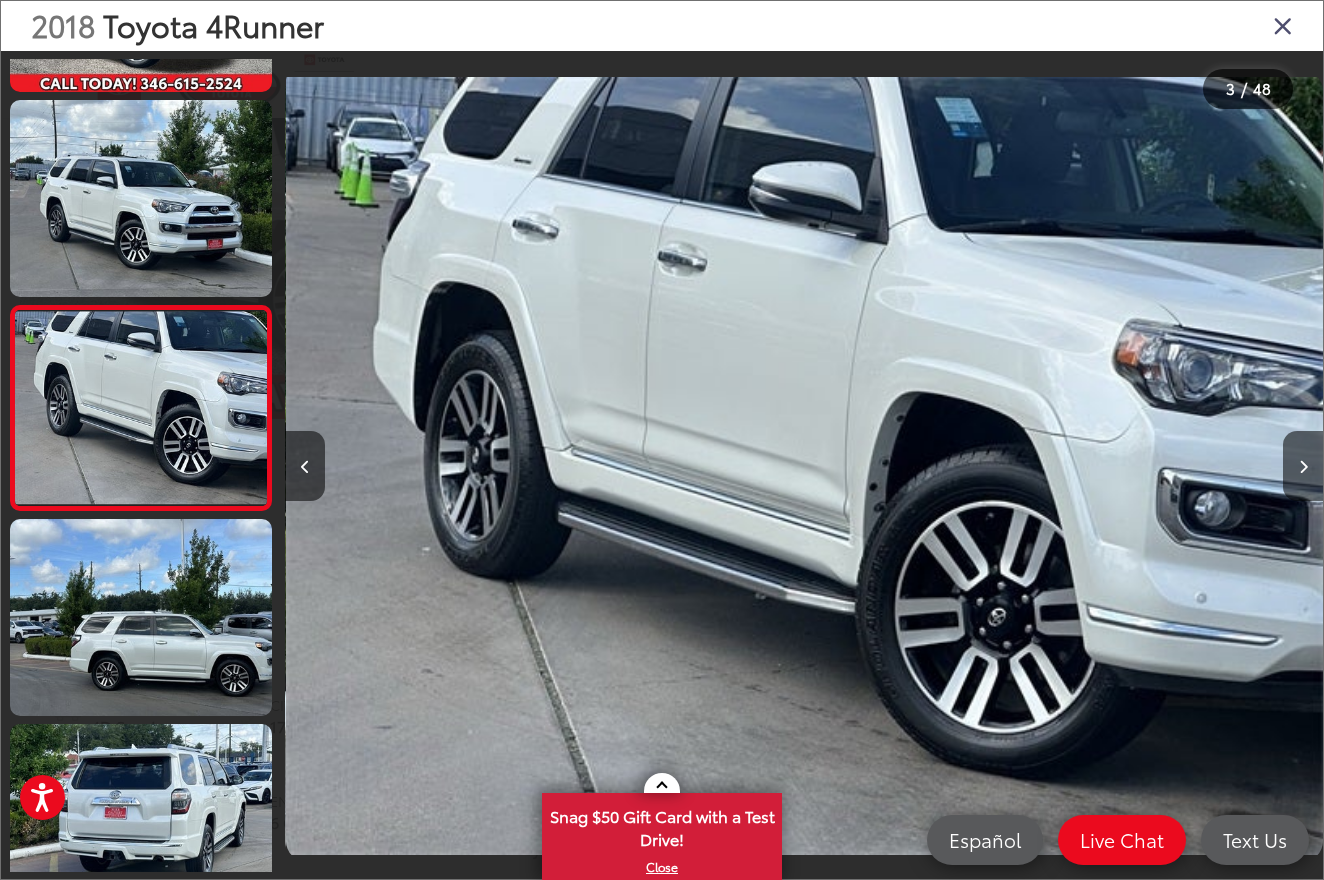 click at bounding box center [805, 466] 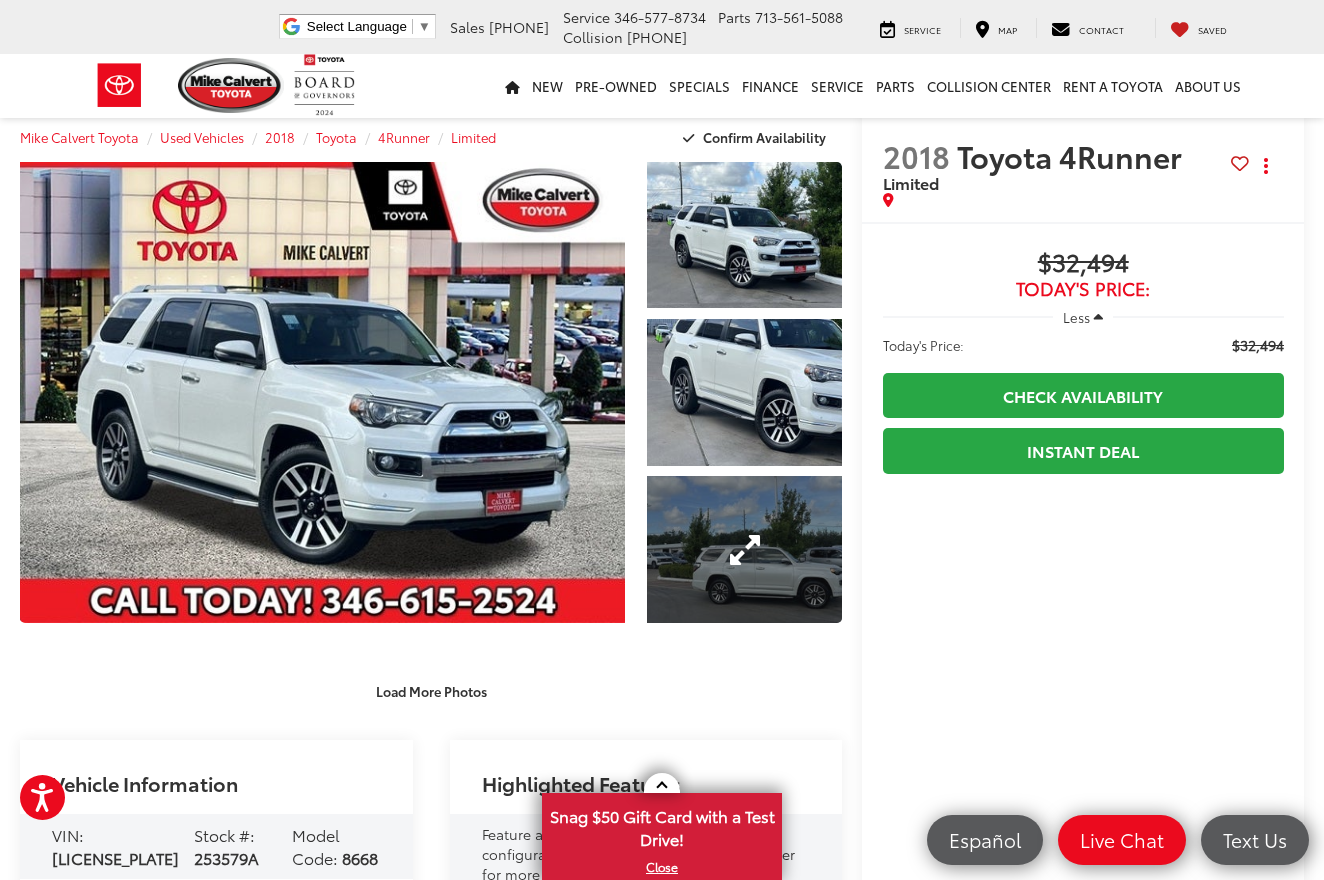 scroll, scrollTop: 0, scrollLeft: 0, axis: both 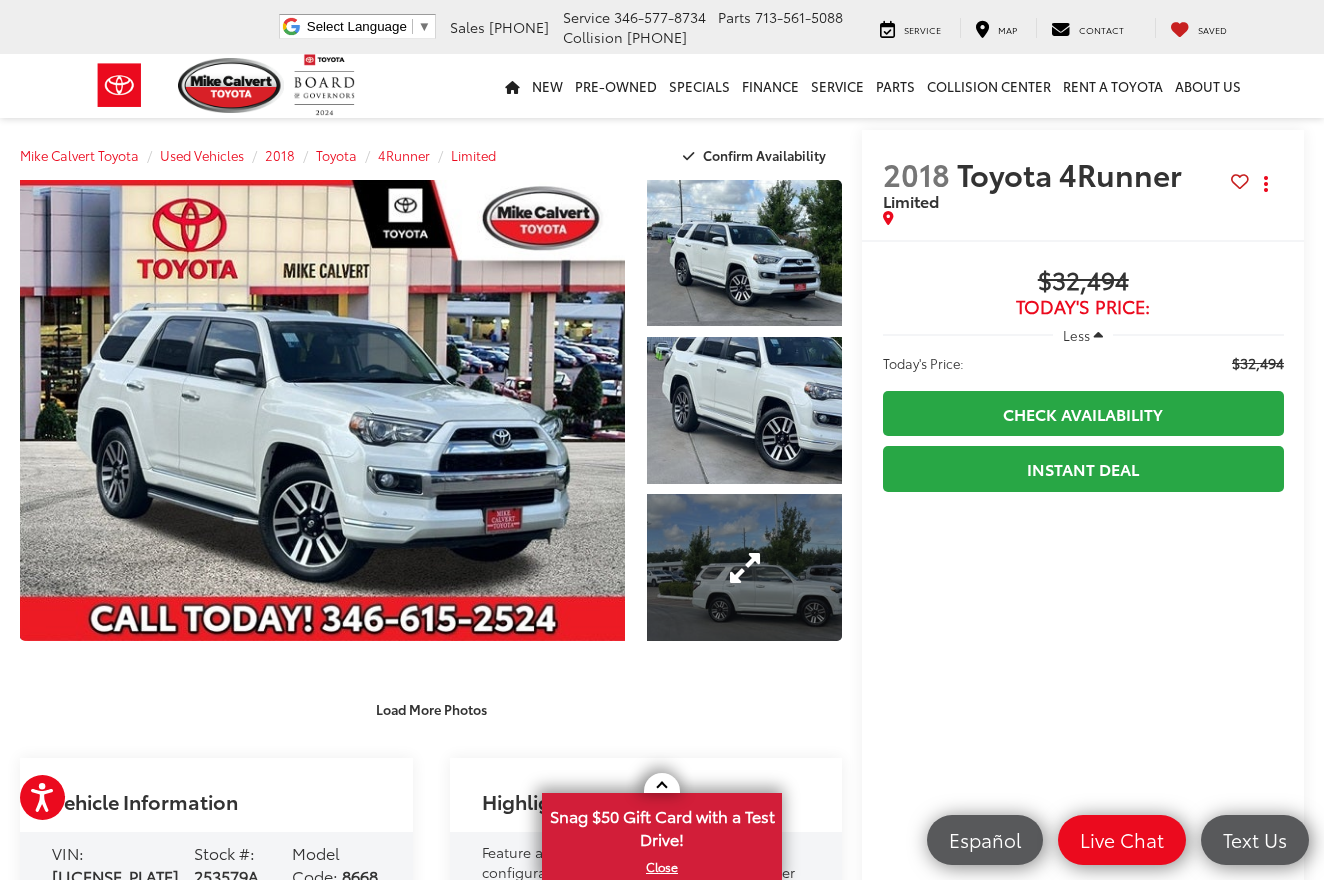 click at bounding box center [744, 567] 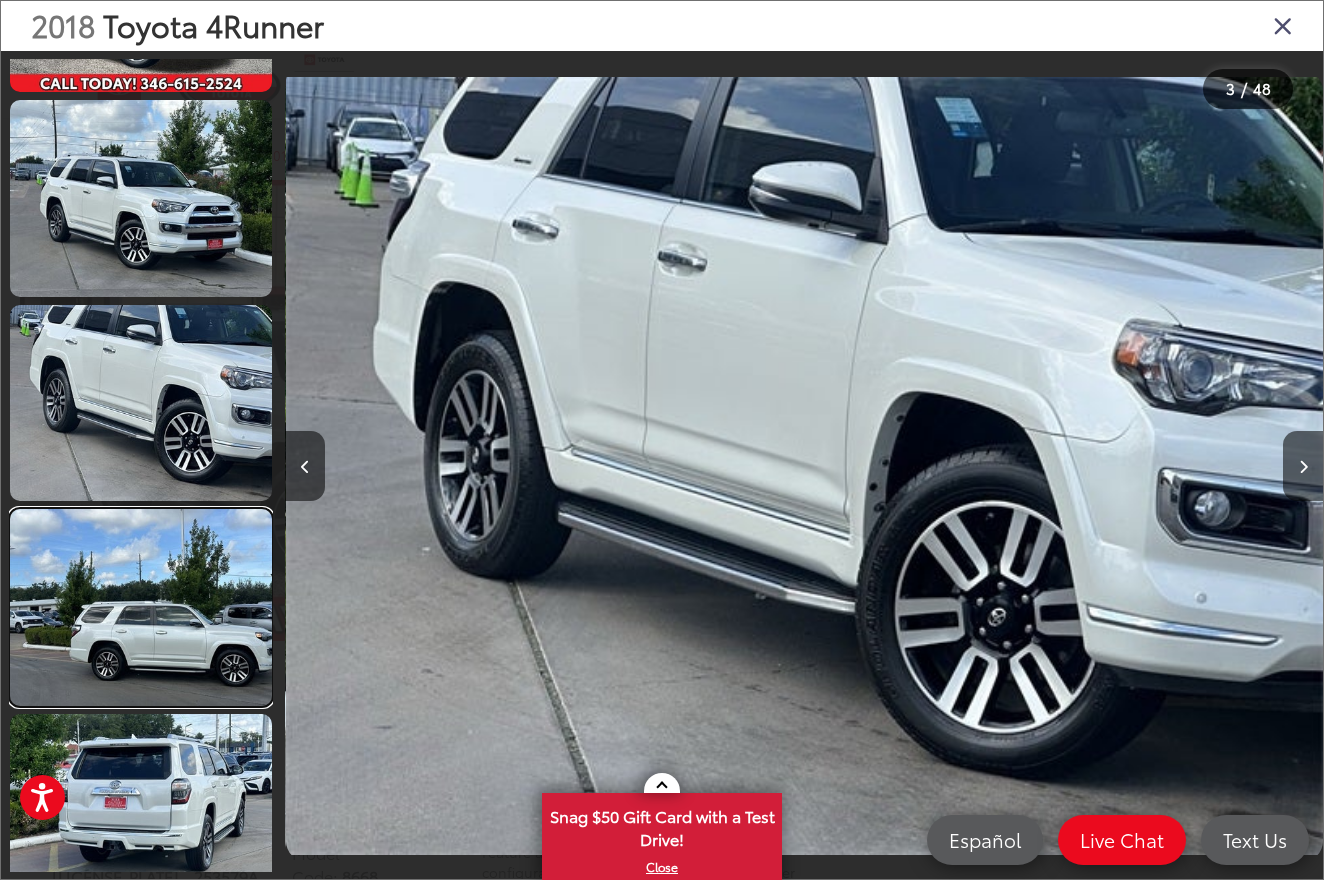 scroll, scrollTop: 0, scrollLeft: 3113, axis: horizontal 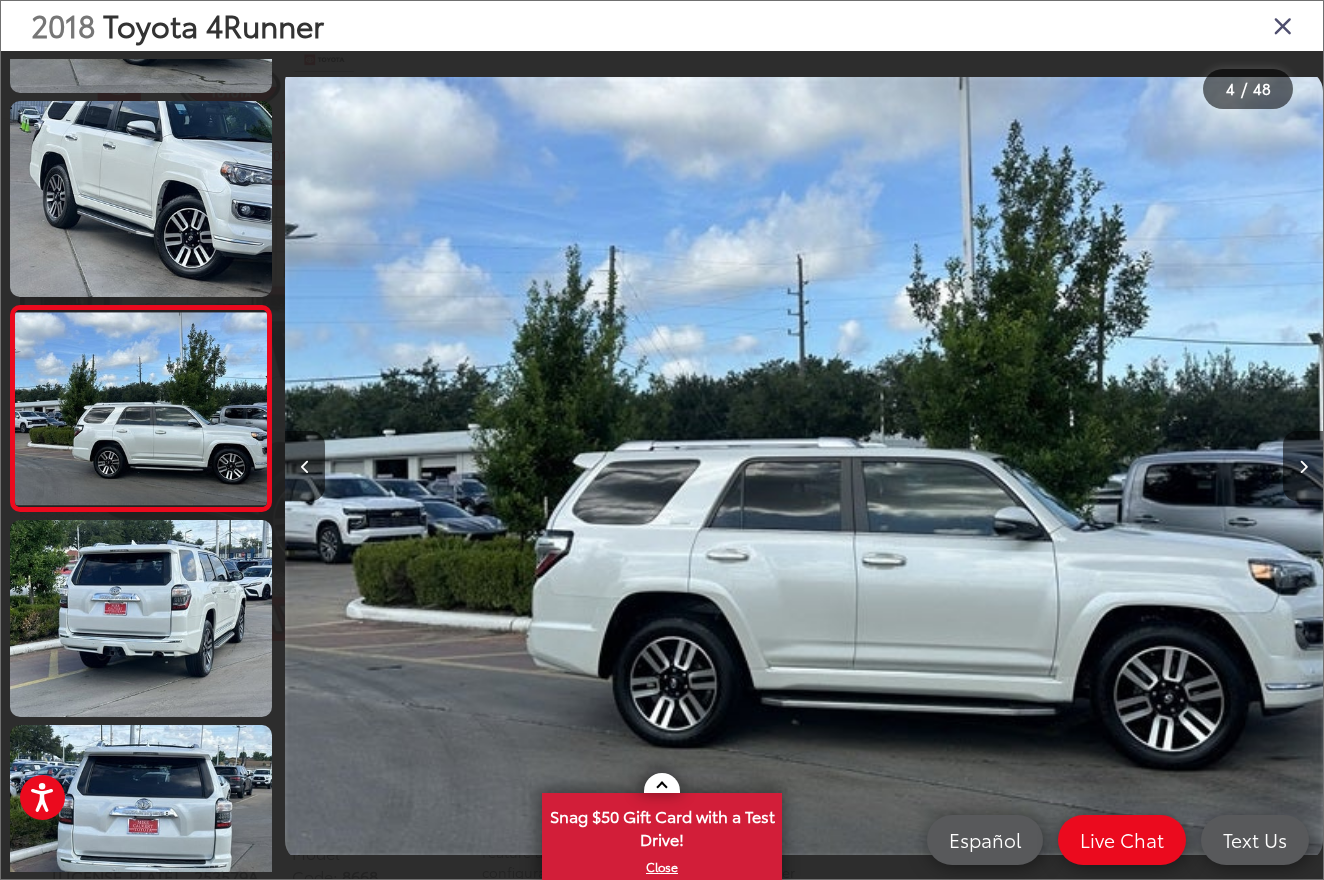 click at bounding box center (804, 466) 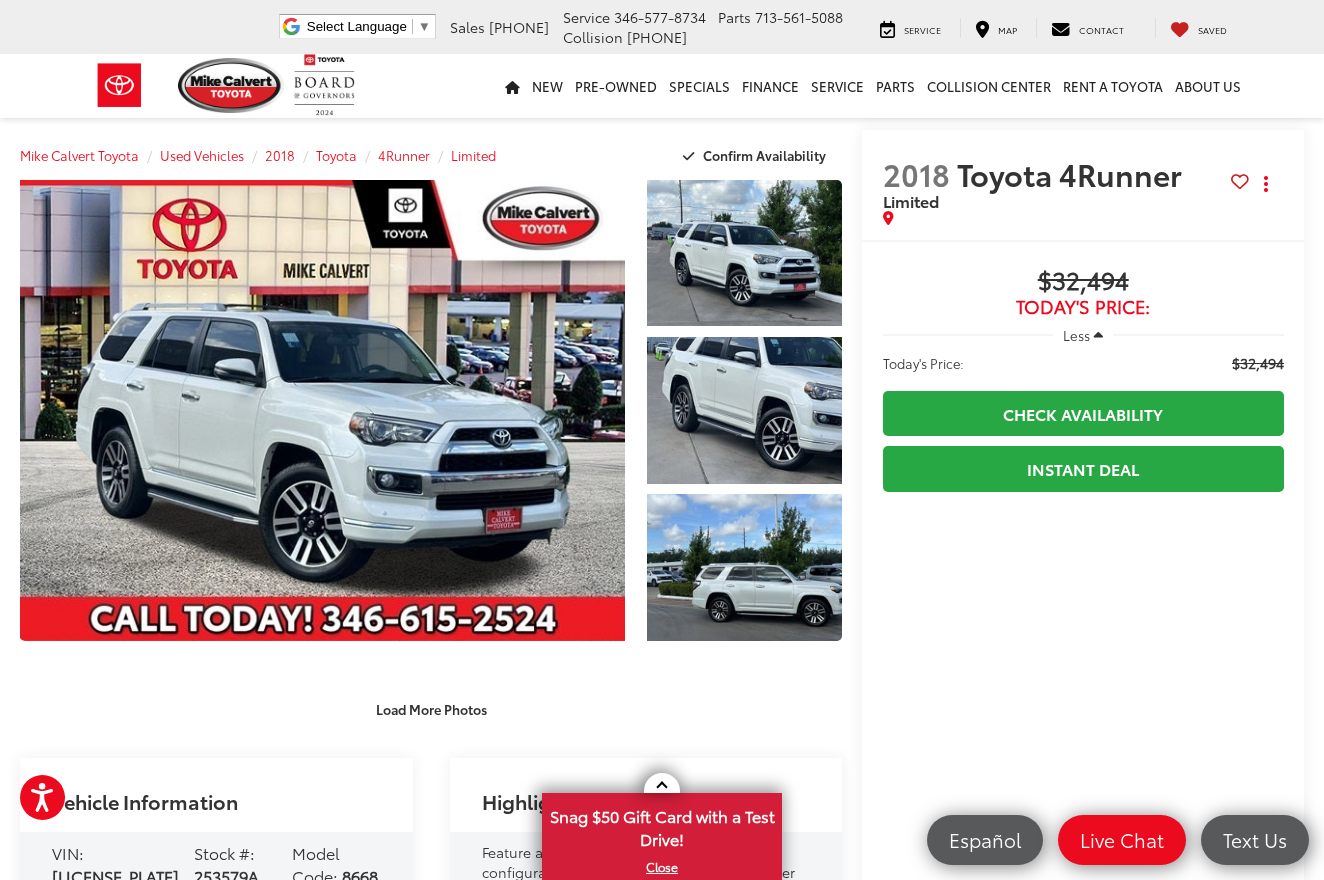 scroll, scrollTop: 0, scrollLeft: 0, axis: both 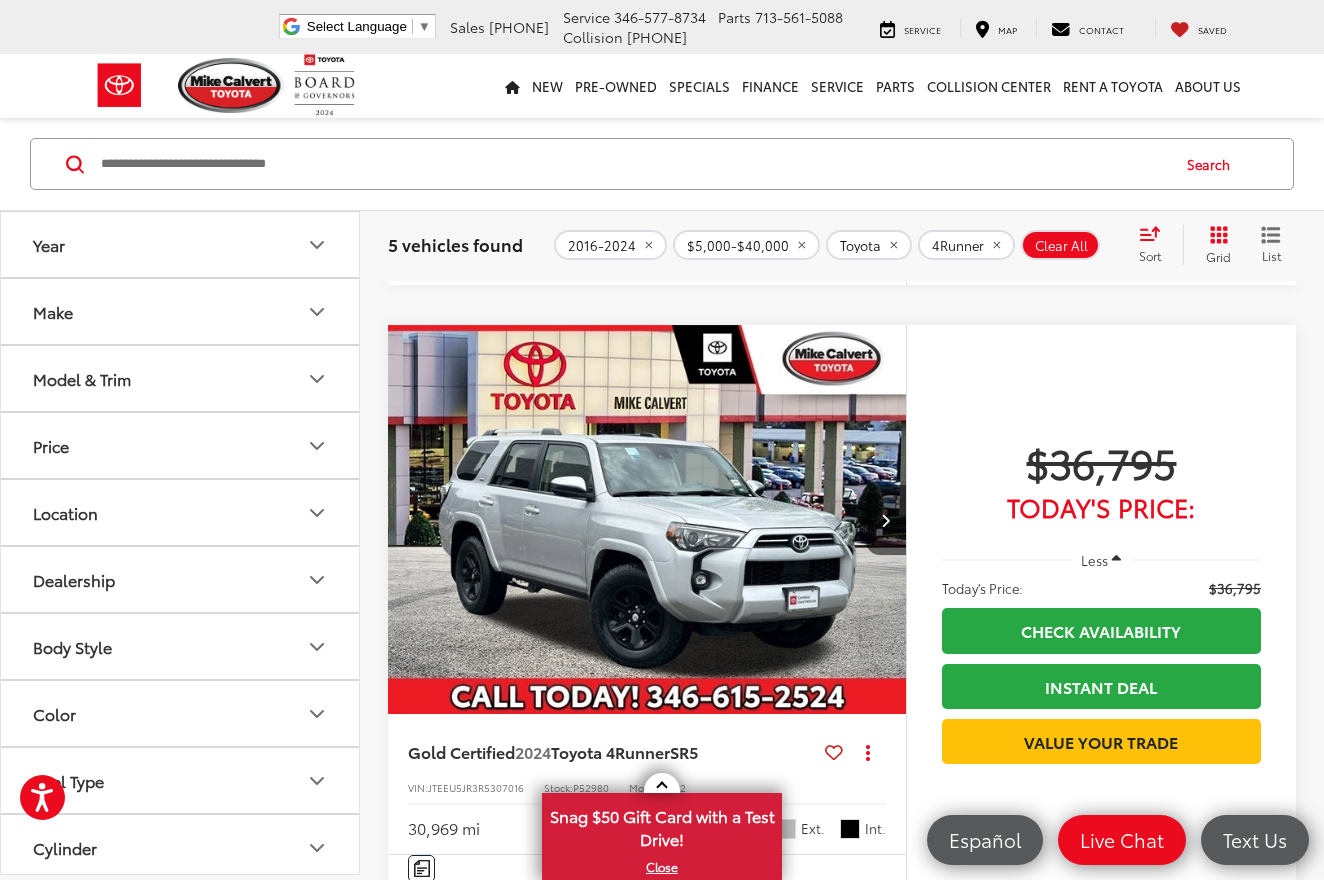 click at bounding box center (647, 520) 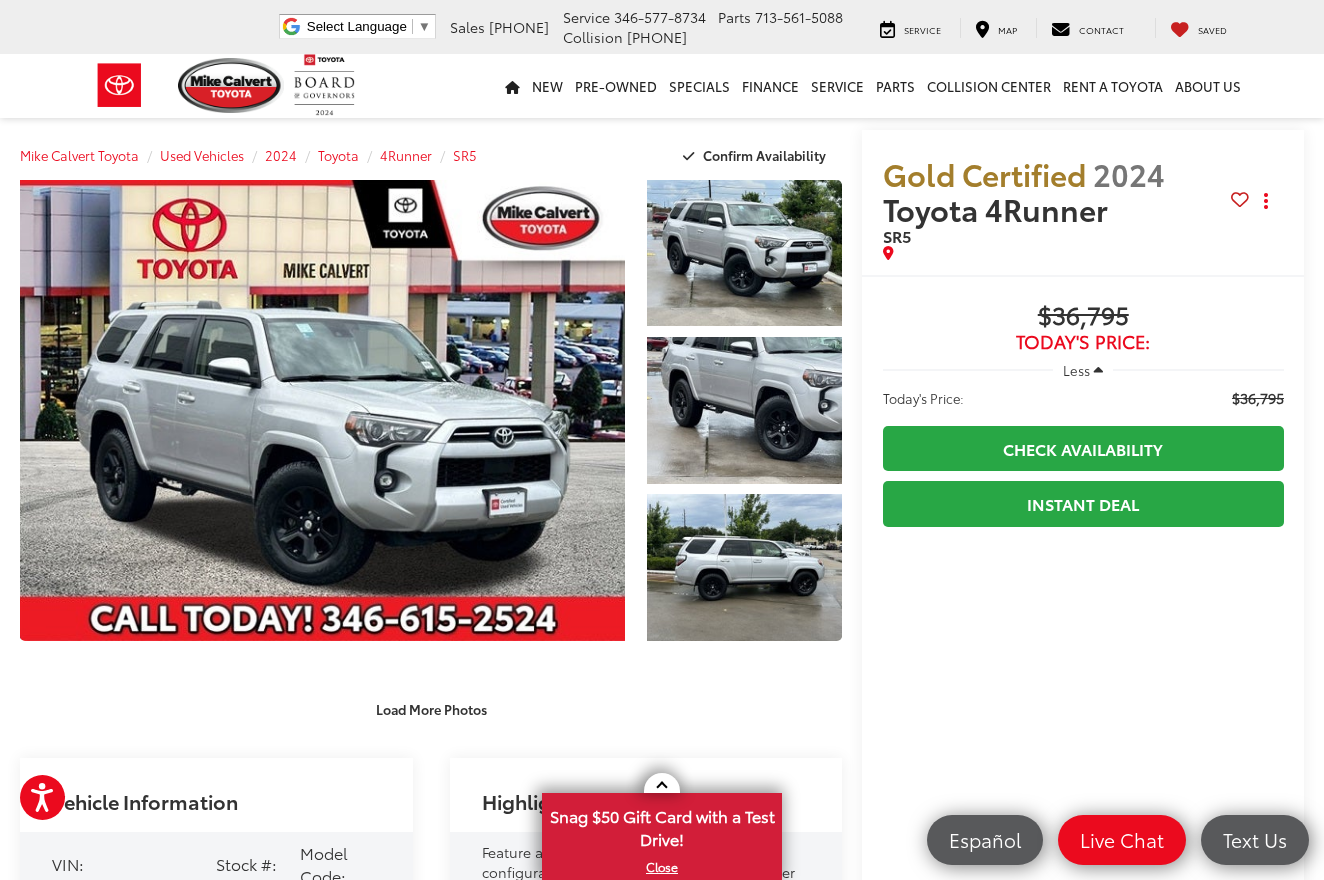 scroll, scrollTop: 354, scrollLeft: 0, axis: vertical 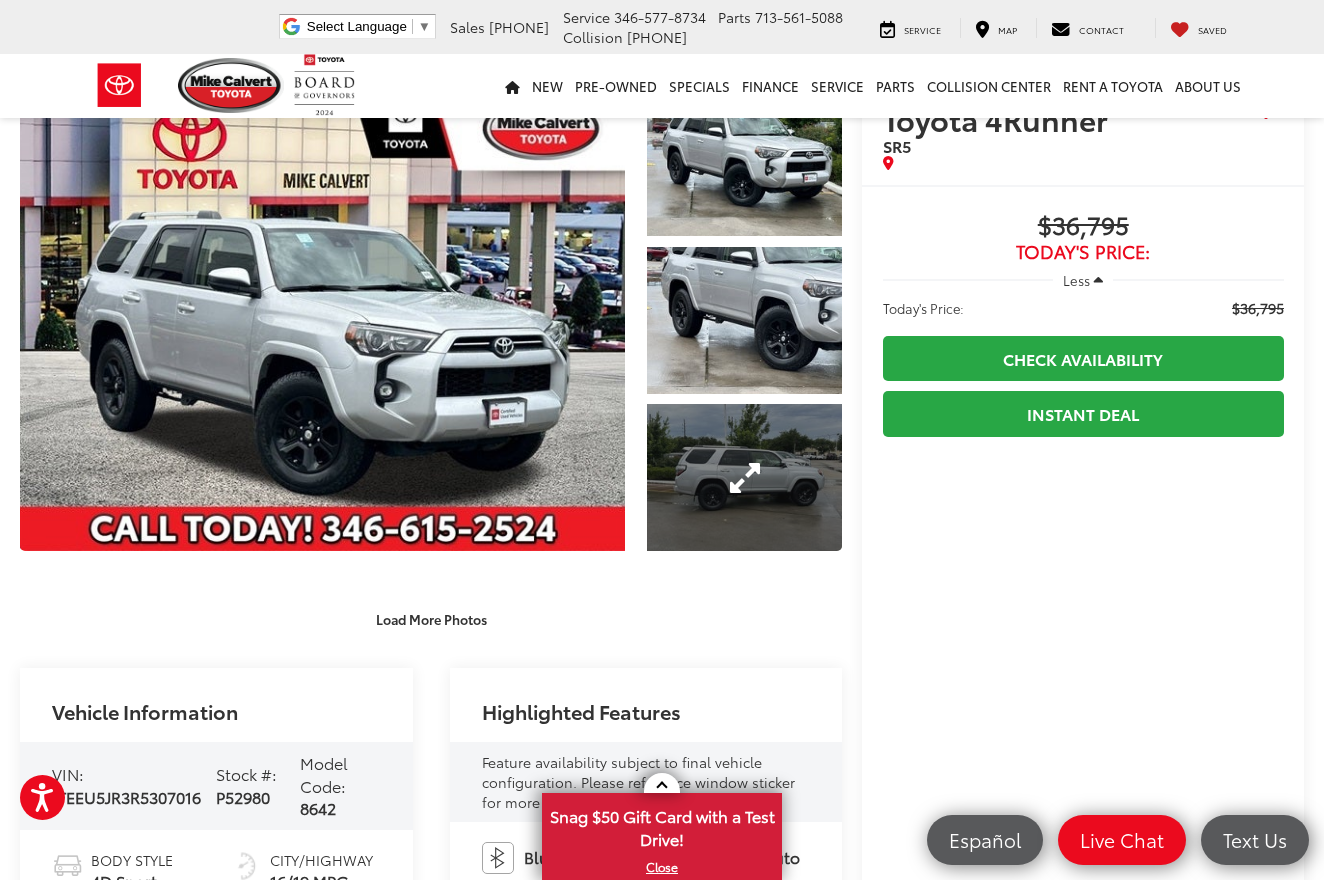 click at bounding box center [744, 477] 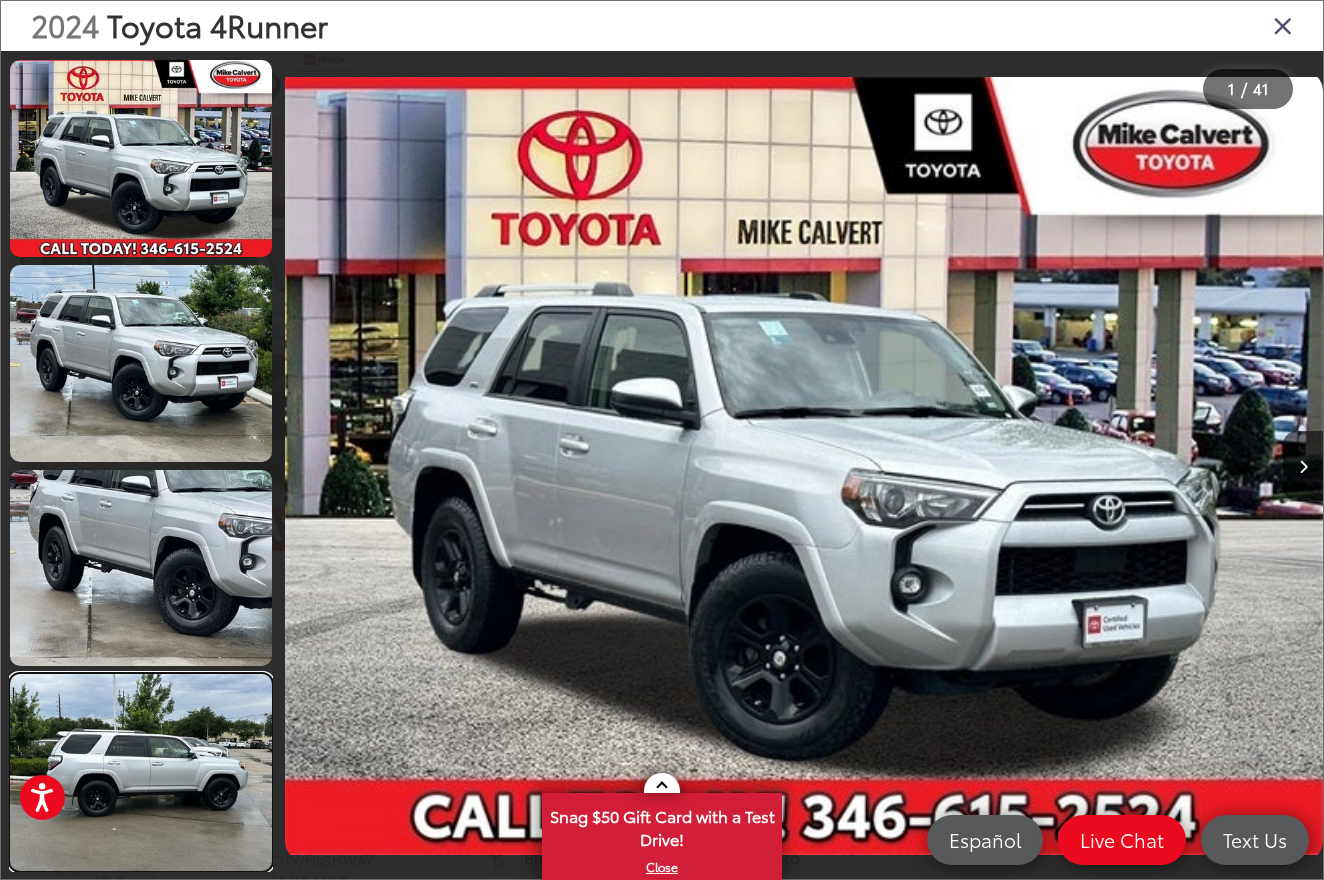 scroll, scrollTop: 0, scrollLeft: 3113, axis: horizontal 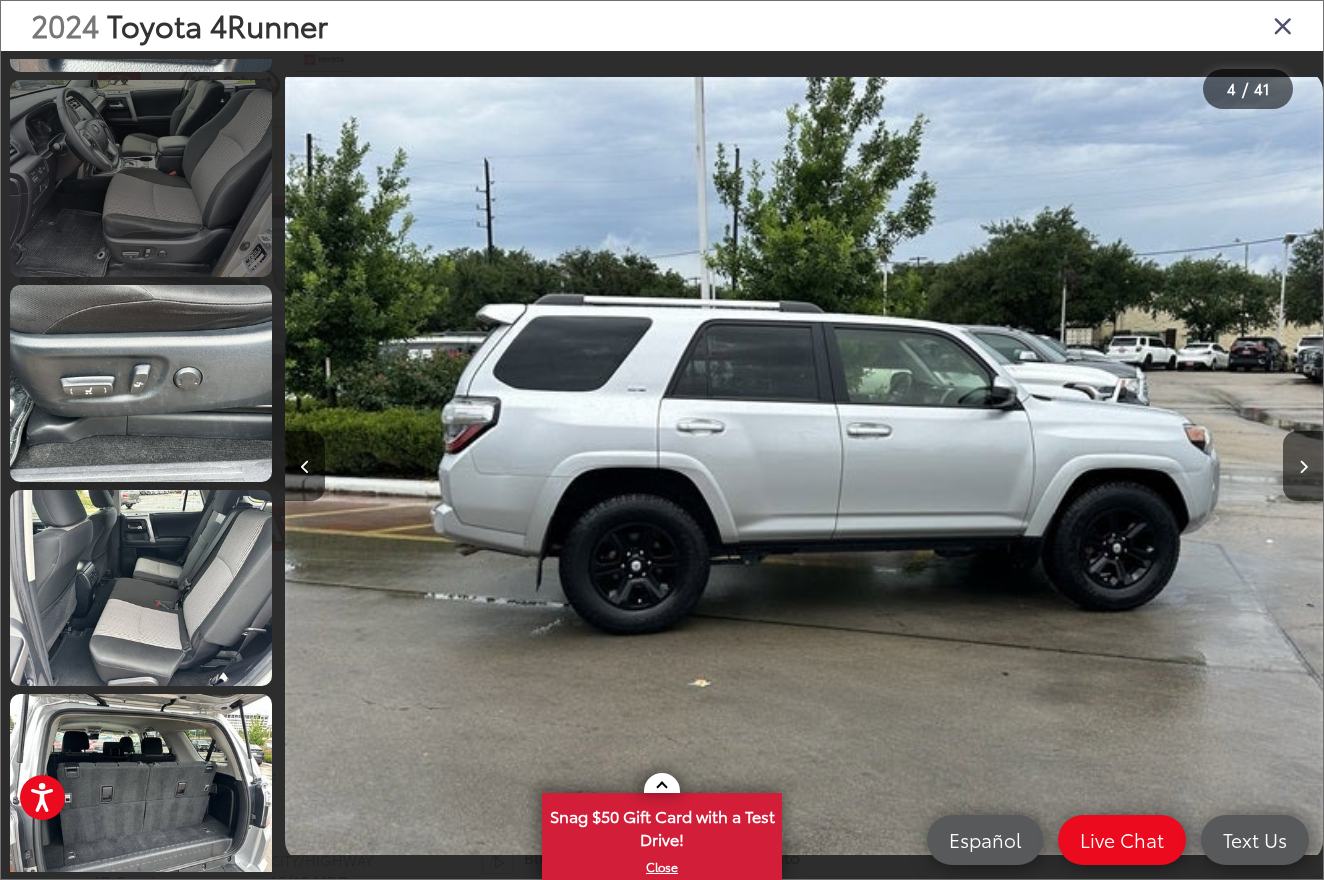 click at bounding box center (141, 178) 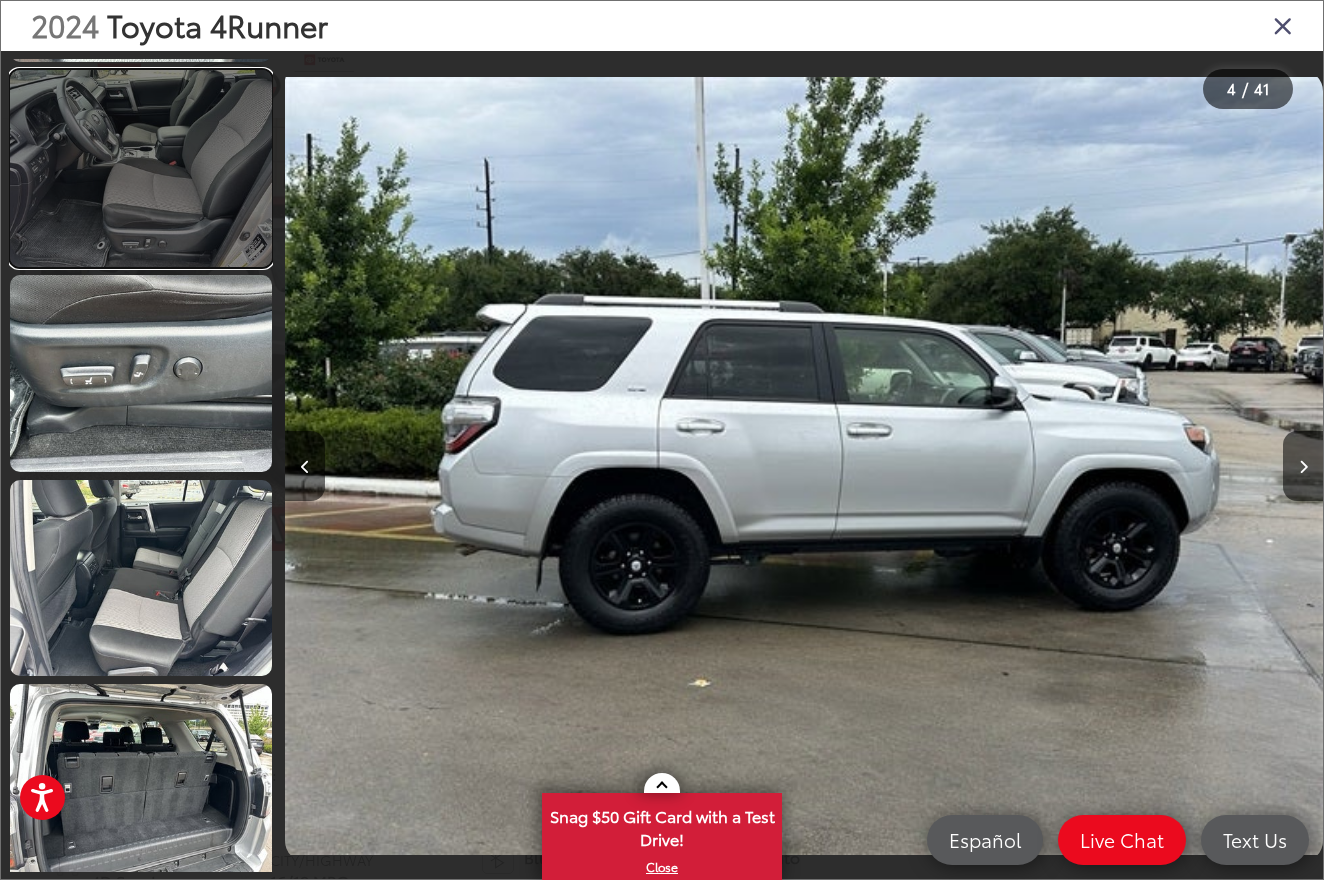 scroll, scrollTop: 3442, scrollLeft: 0, axis: vertical 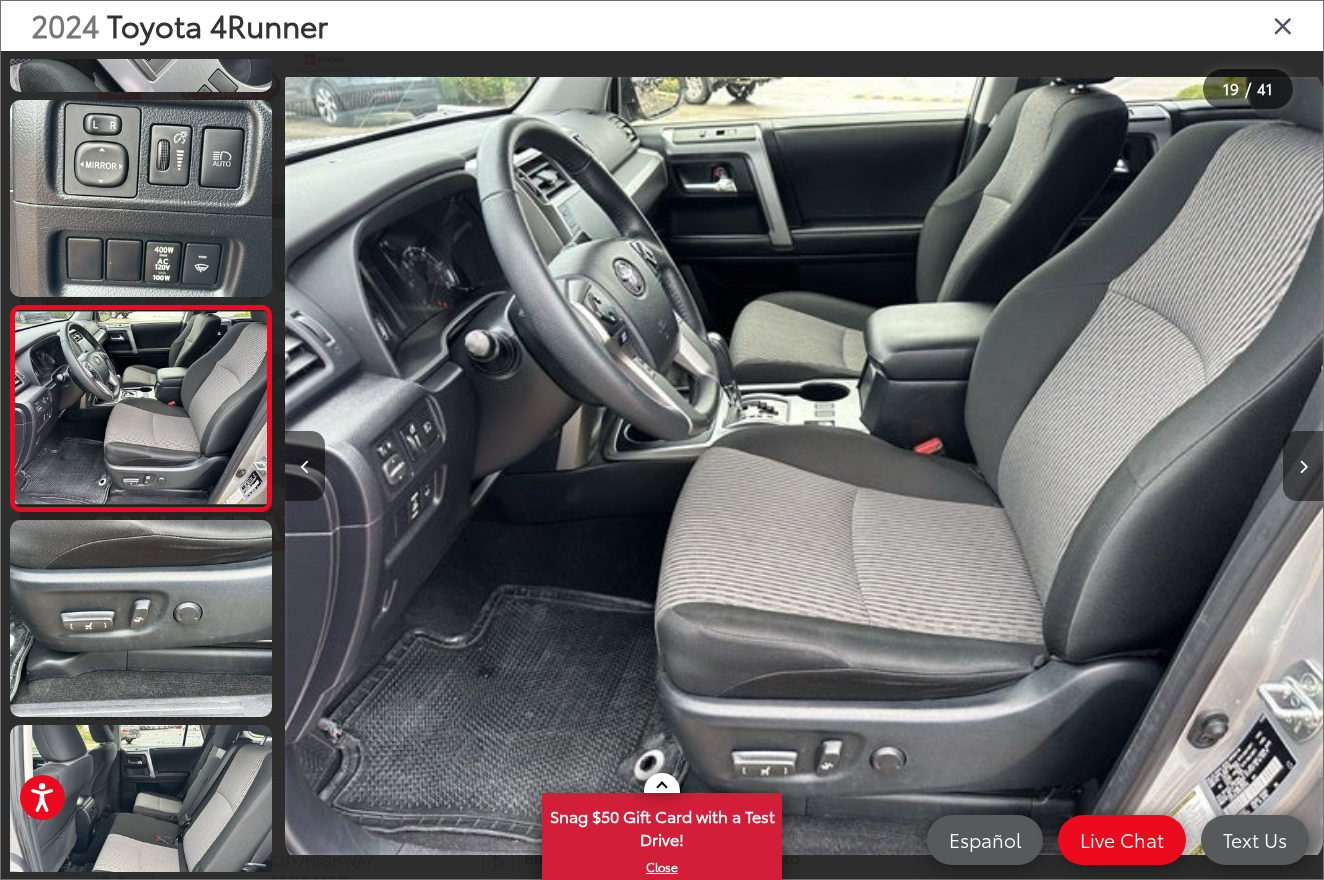 click at bounding box center (1303, 467) 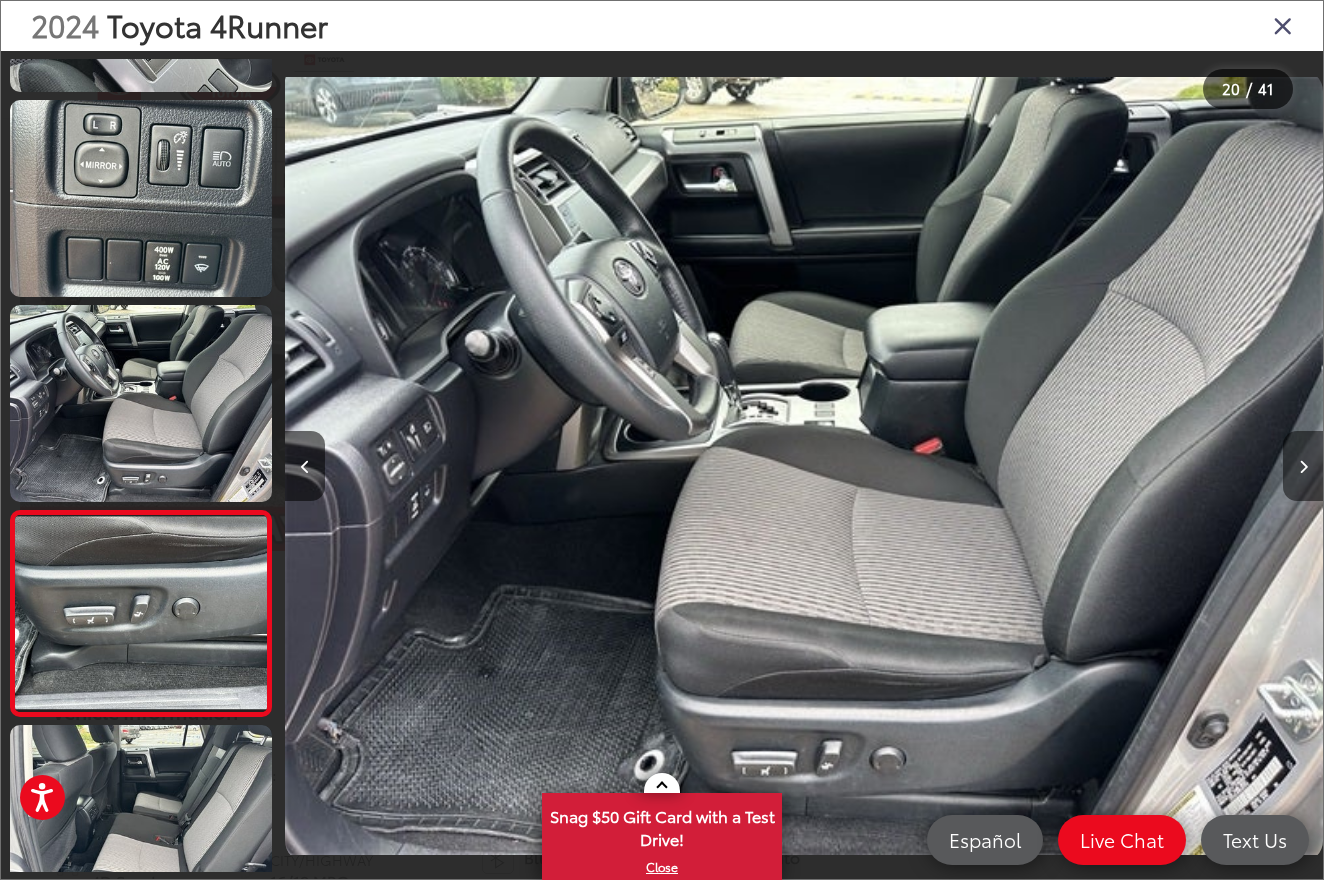 scroll, scrollTop: 3646, scrollLeft: 0, axis: vertical 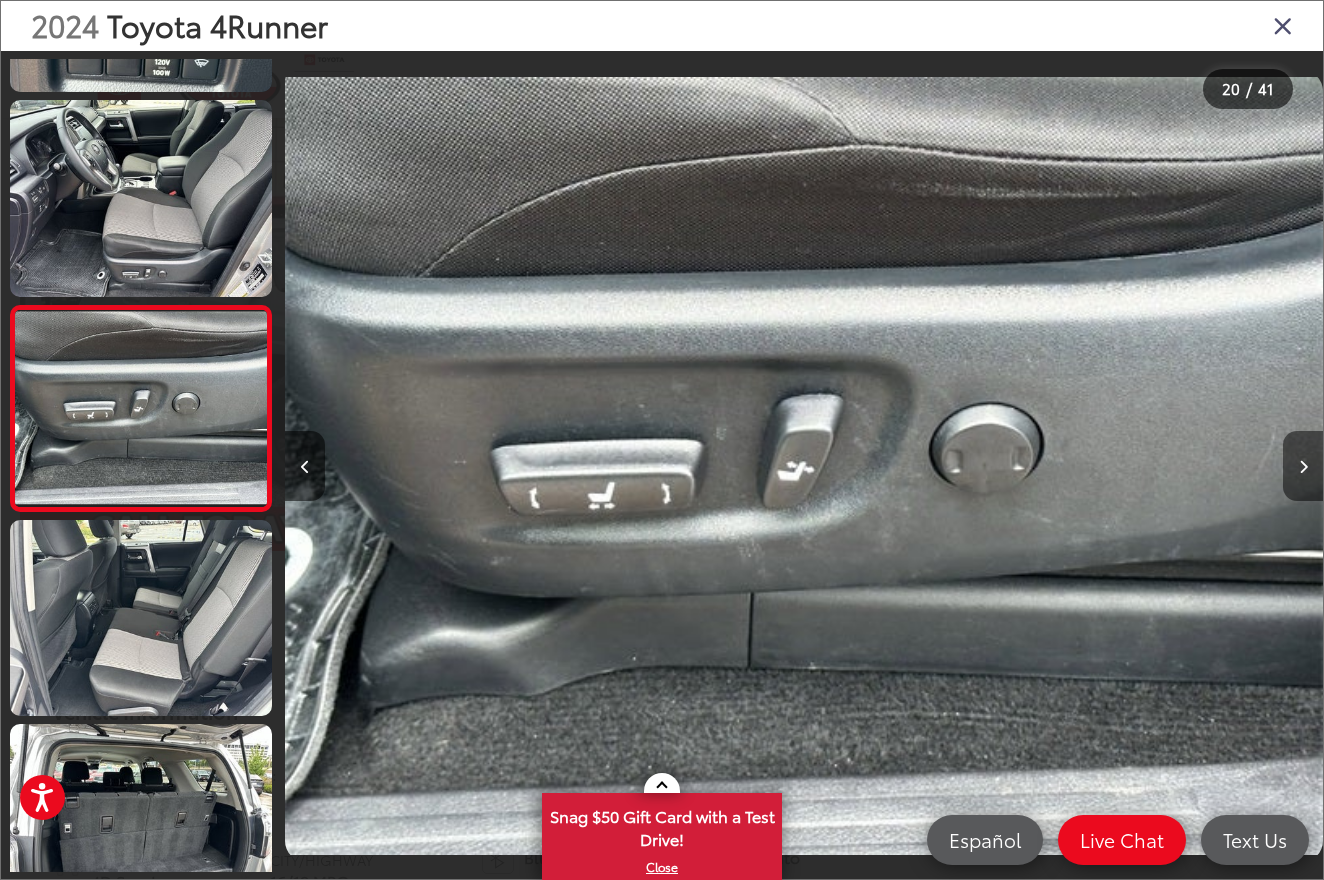 click at bounding box center [1303, 467] 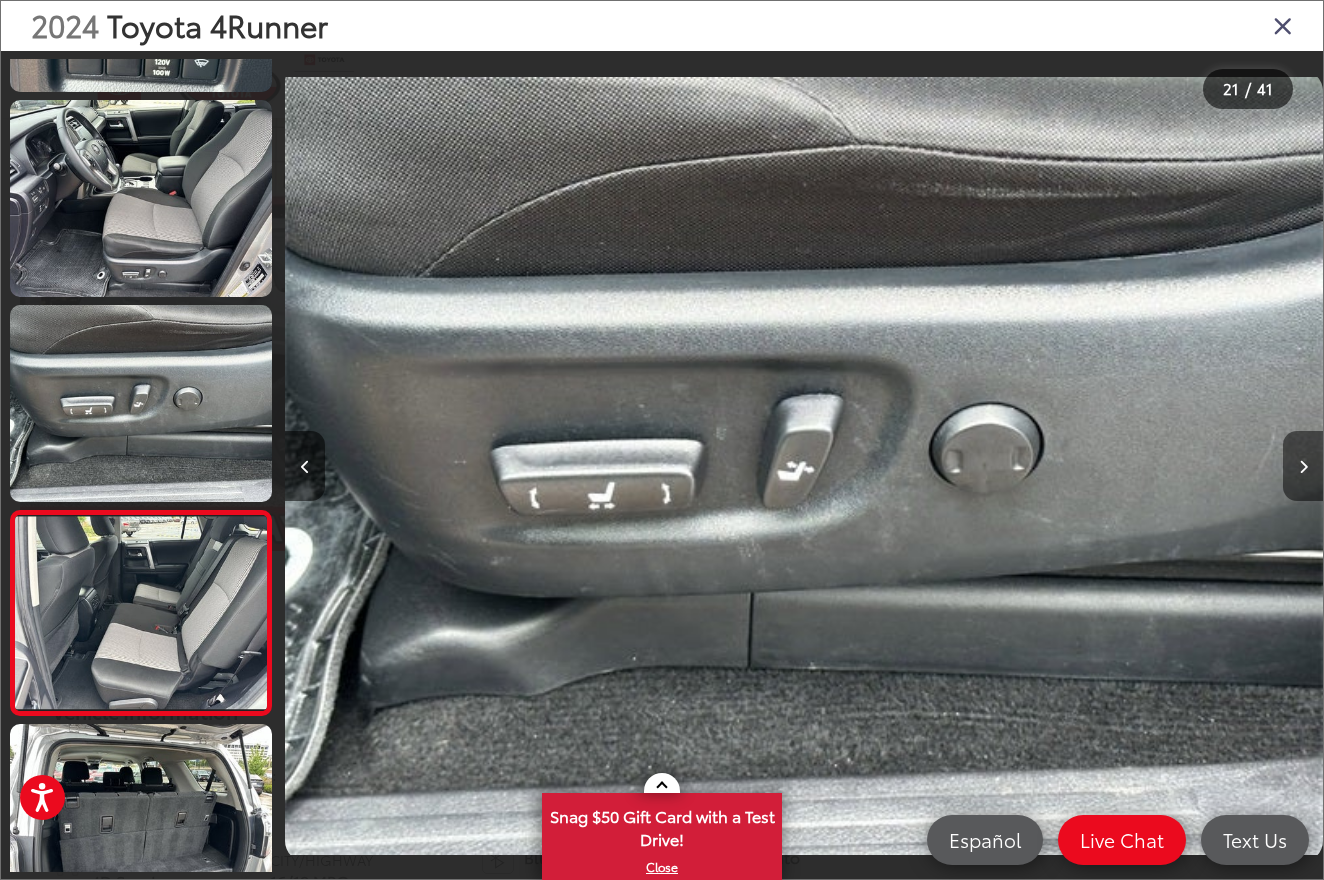 scroll, scrollTop: 0, scrollLeft: 20752, axis: horizontal 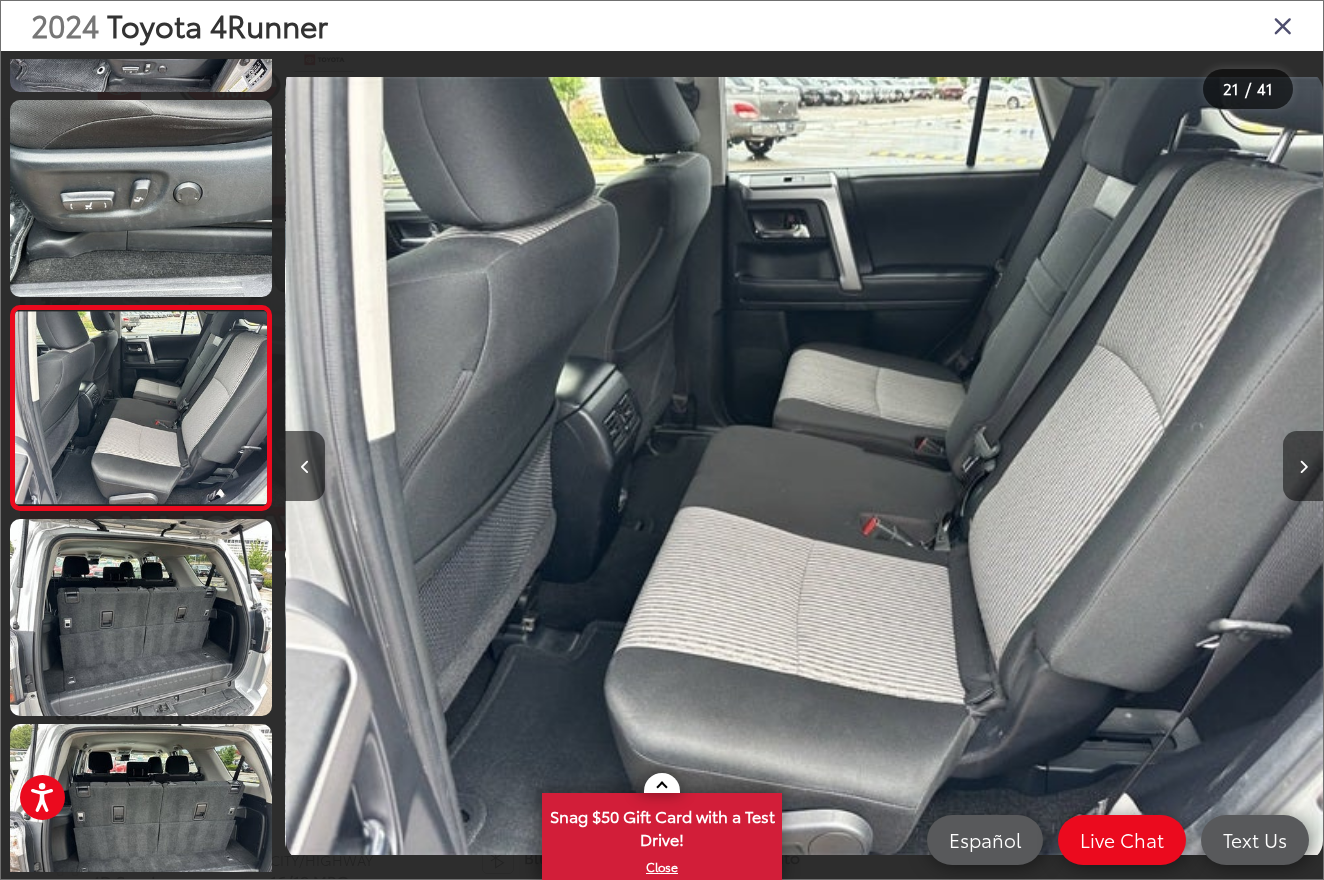 click at bounding box center [1303, 467] 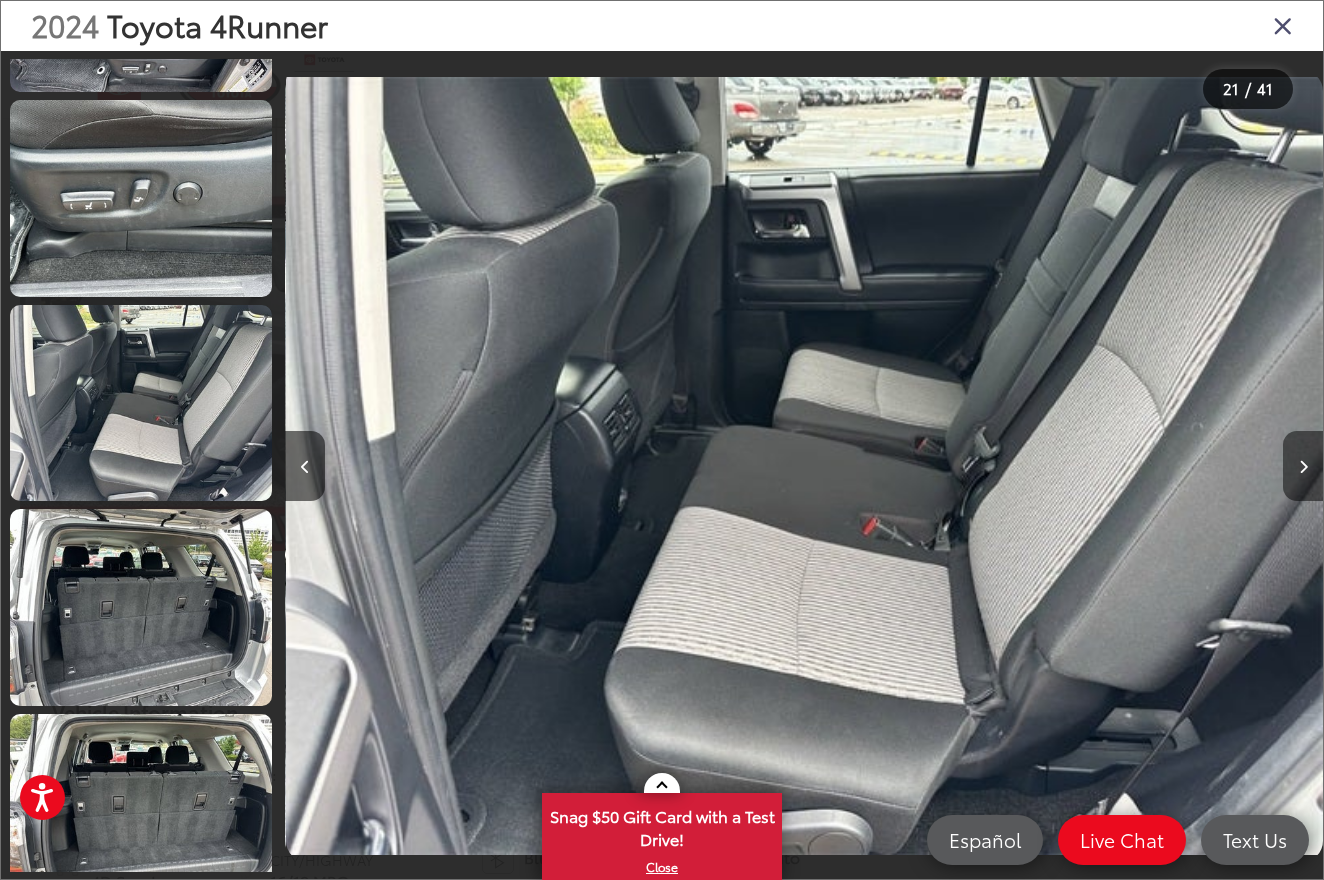 scroll, scrollTop: 0, scrollLeft: 21716, axis: horizontal 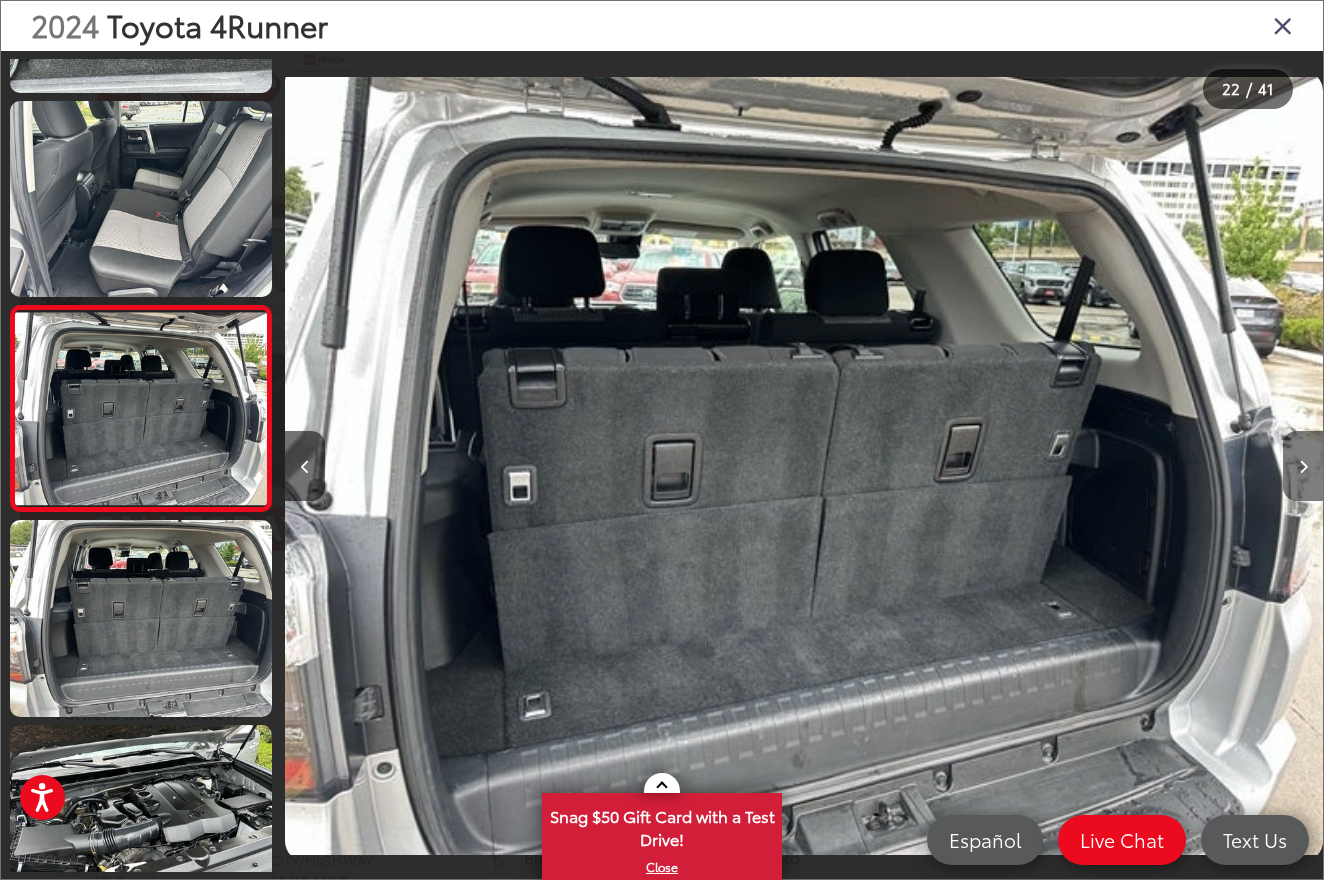 click at bounding box center (1303, 467) 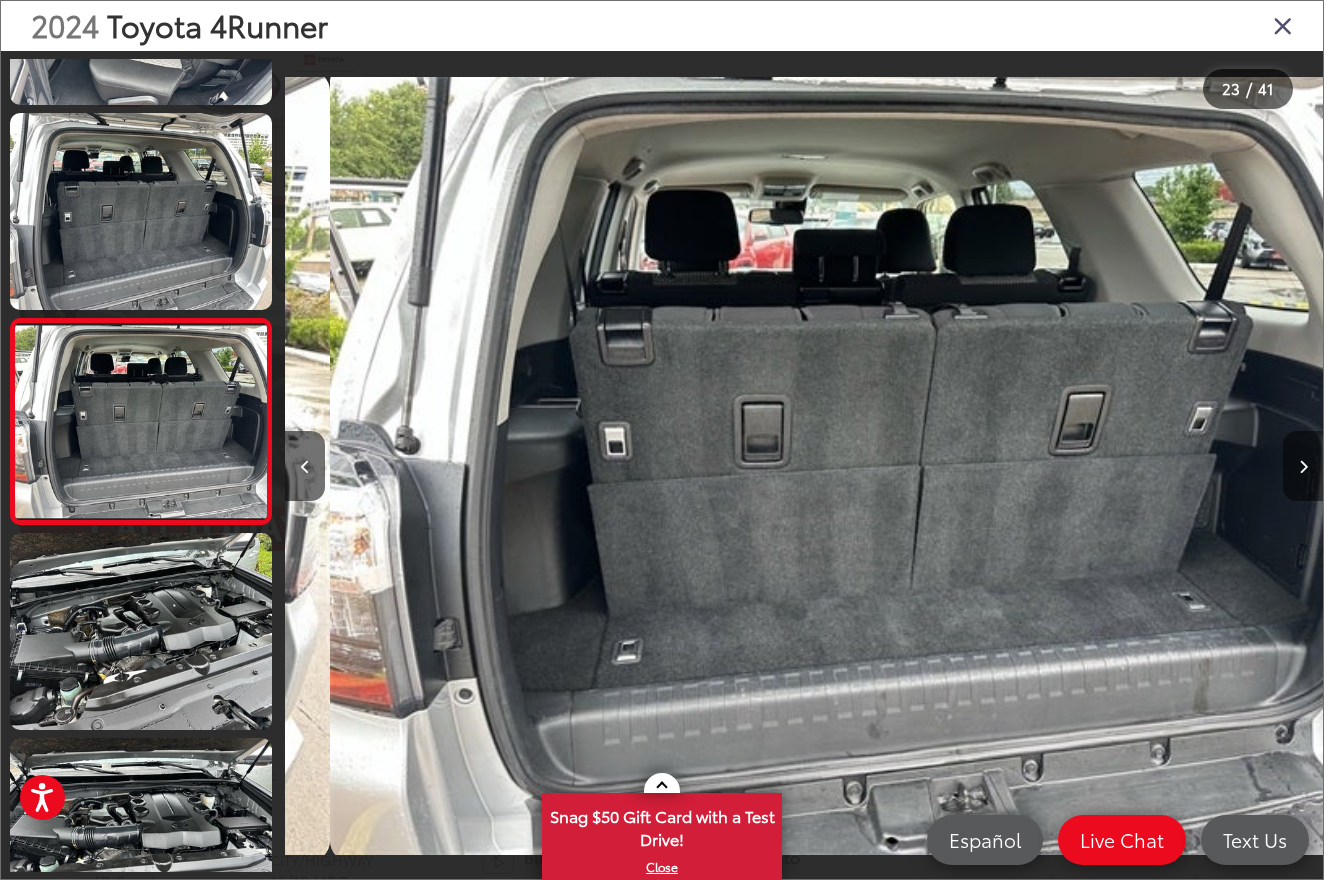 scroll, scrollTop: 4260, scrollLeft: 0, axis: vertical 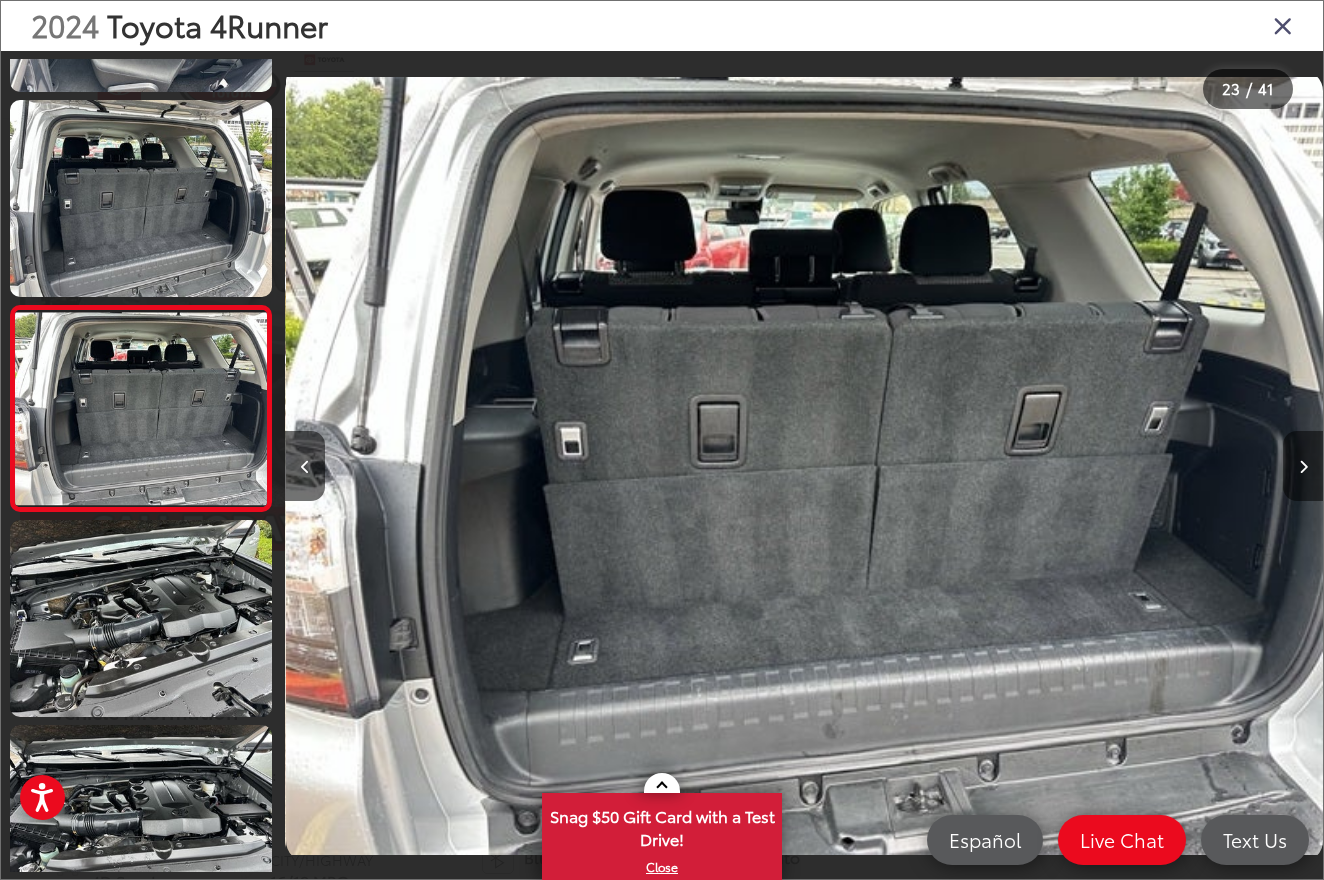 click at bounding box center (1303, 467) 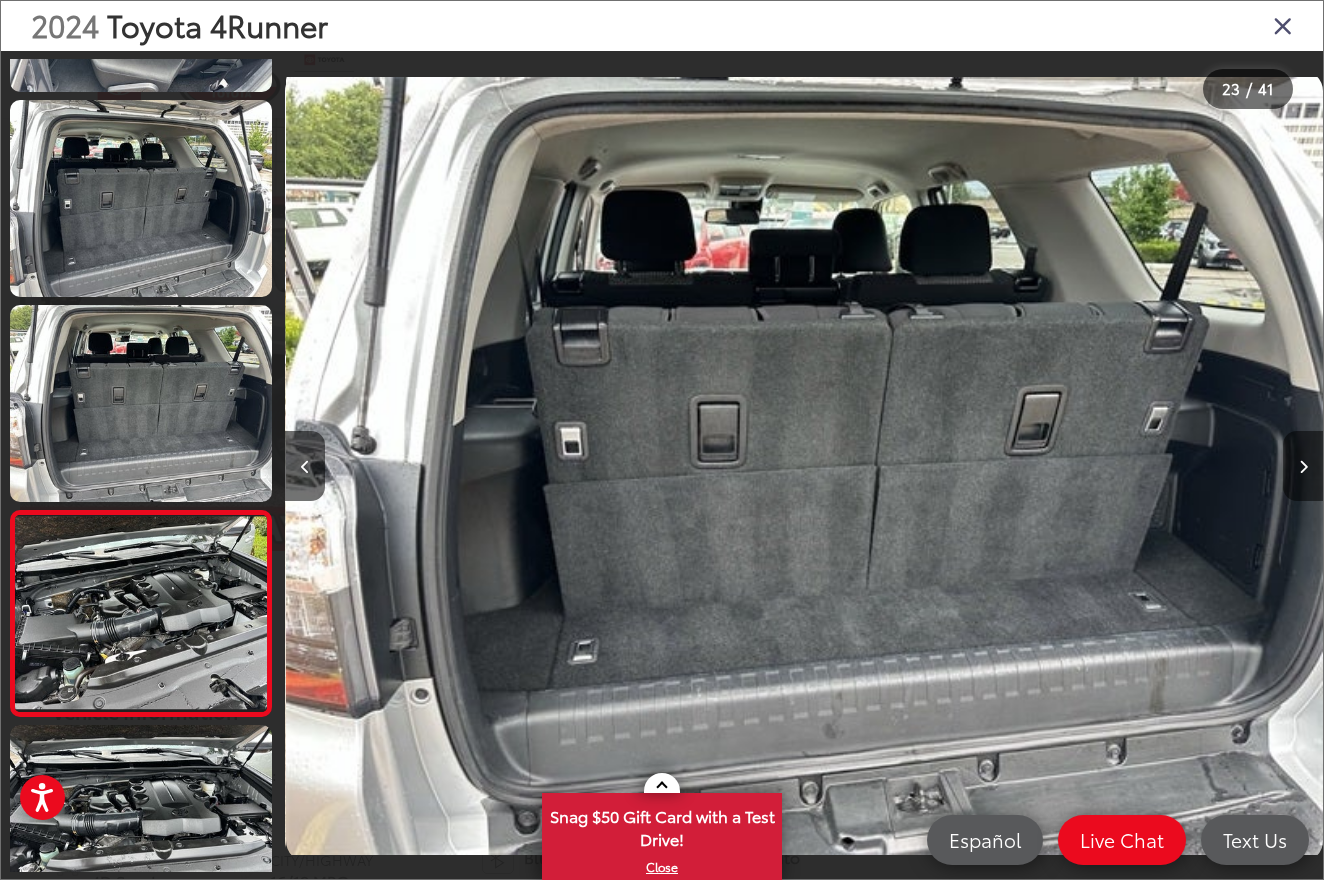 scroll, scrollTop: 0, scrollLeft: 23854, axis: horizontal 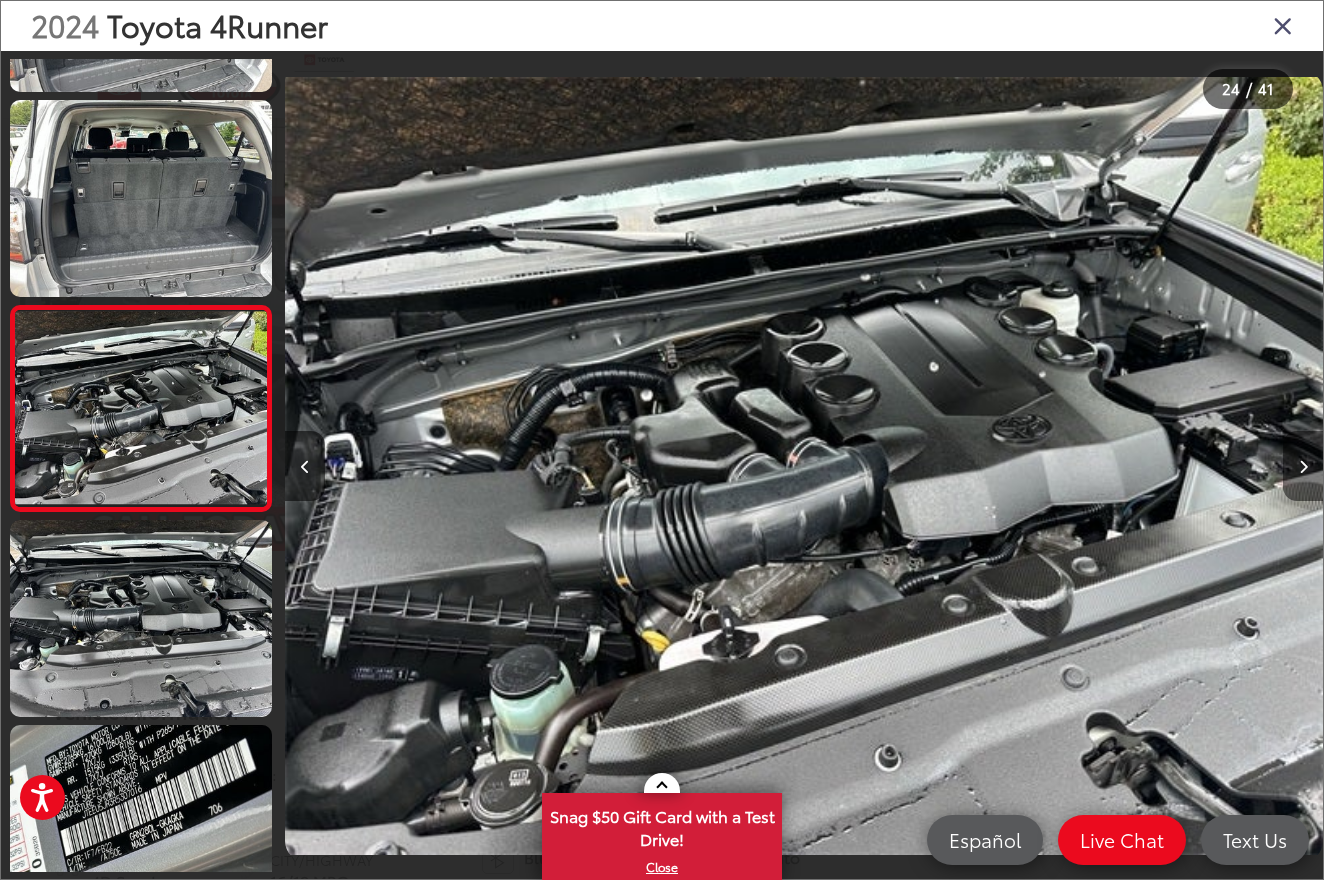 click at bounding box center (1303, 467) 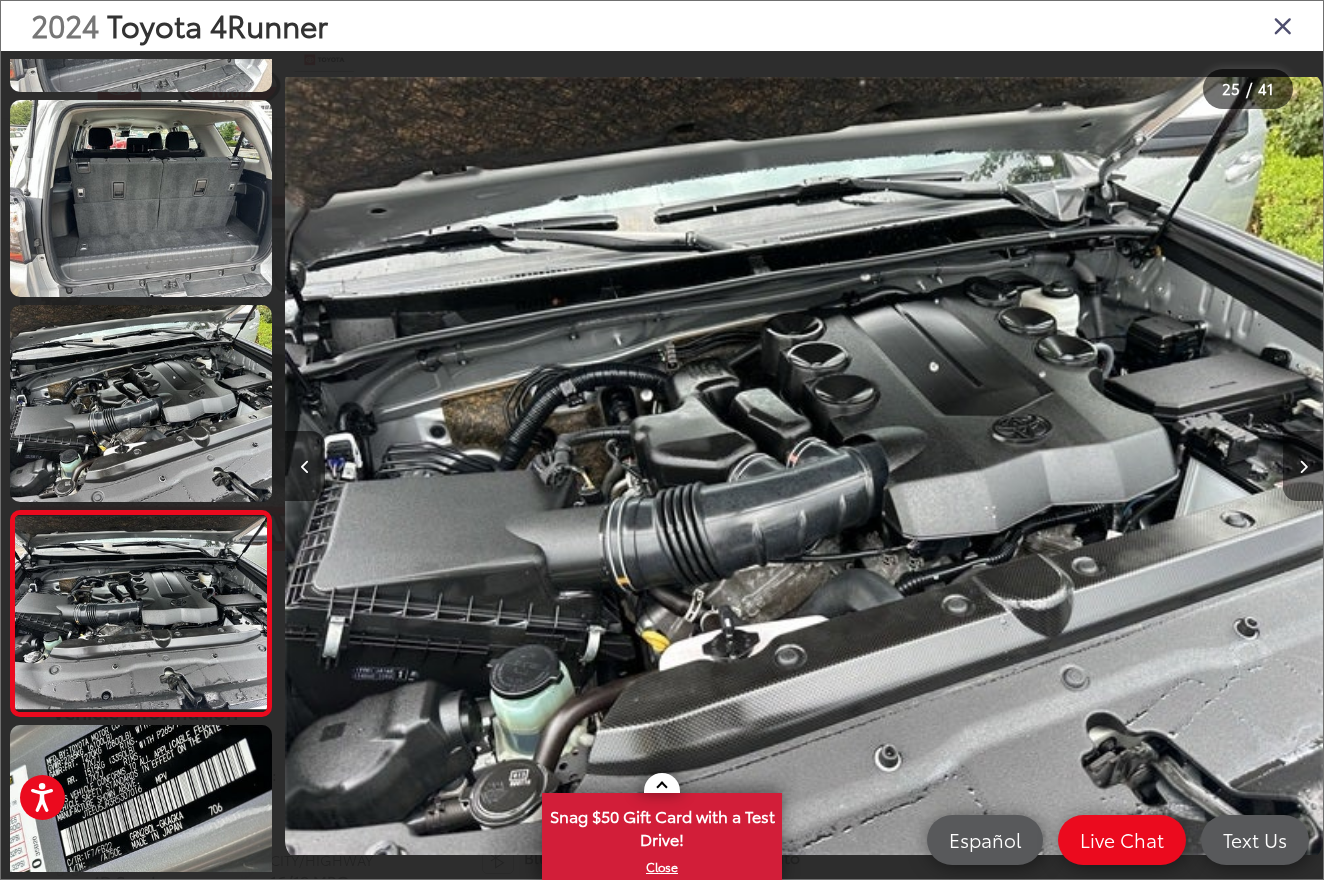 scroll, scrollTop: 0, scrollLeft: 24364, axis: horizontal 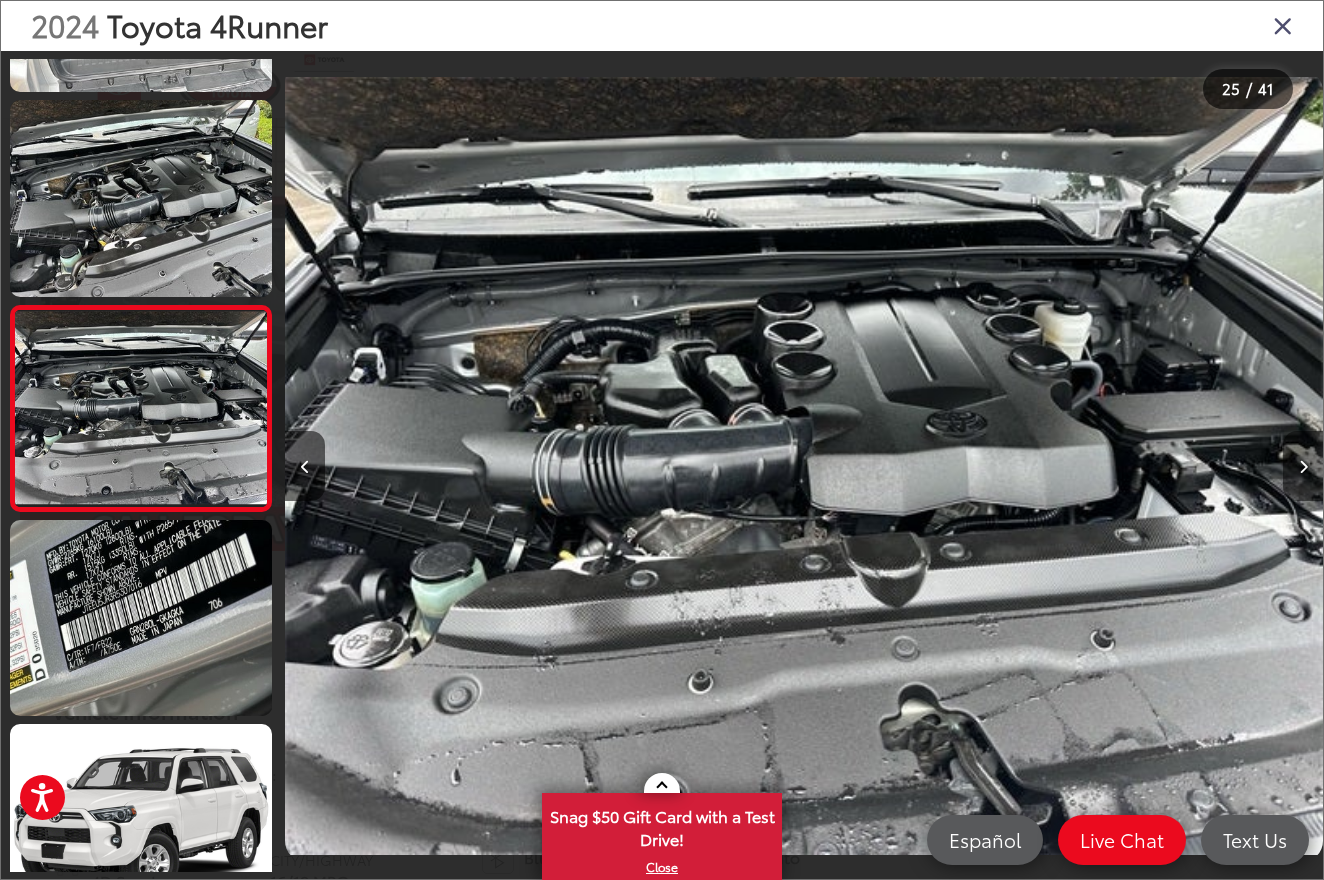click at bounding box center (1303, 467) 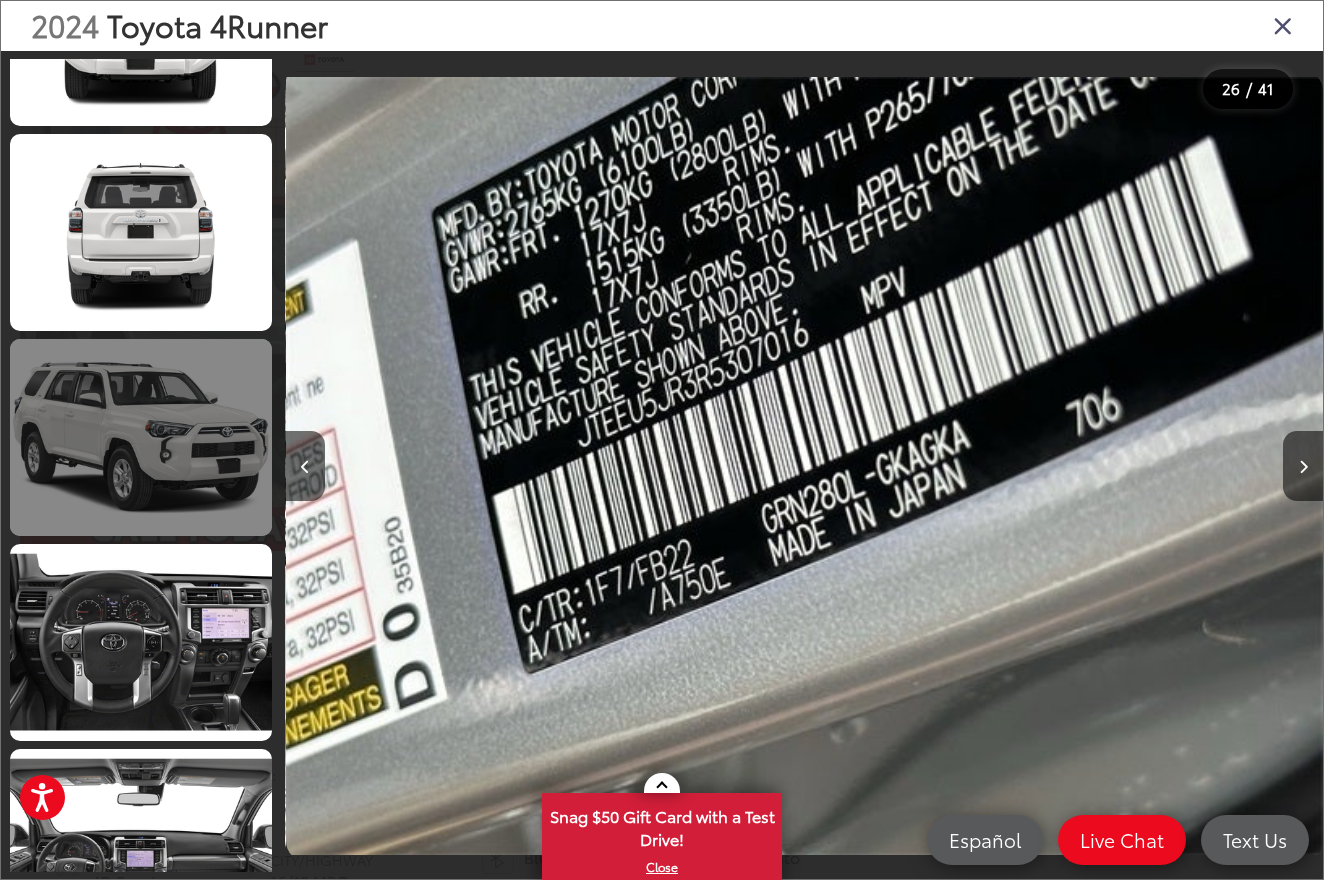click at bounding box center (141, 437) 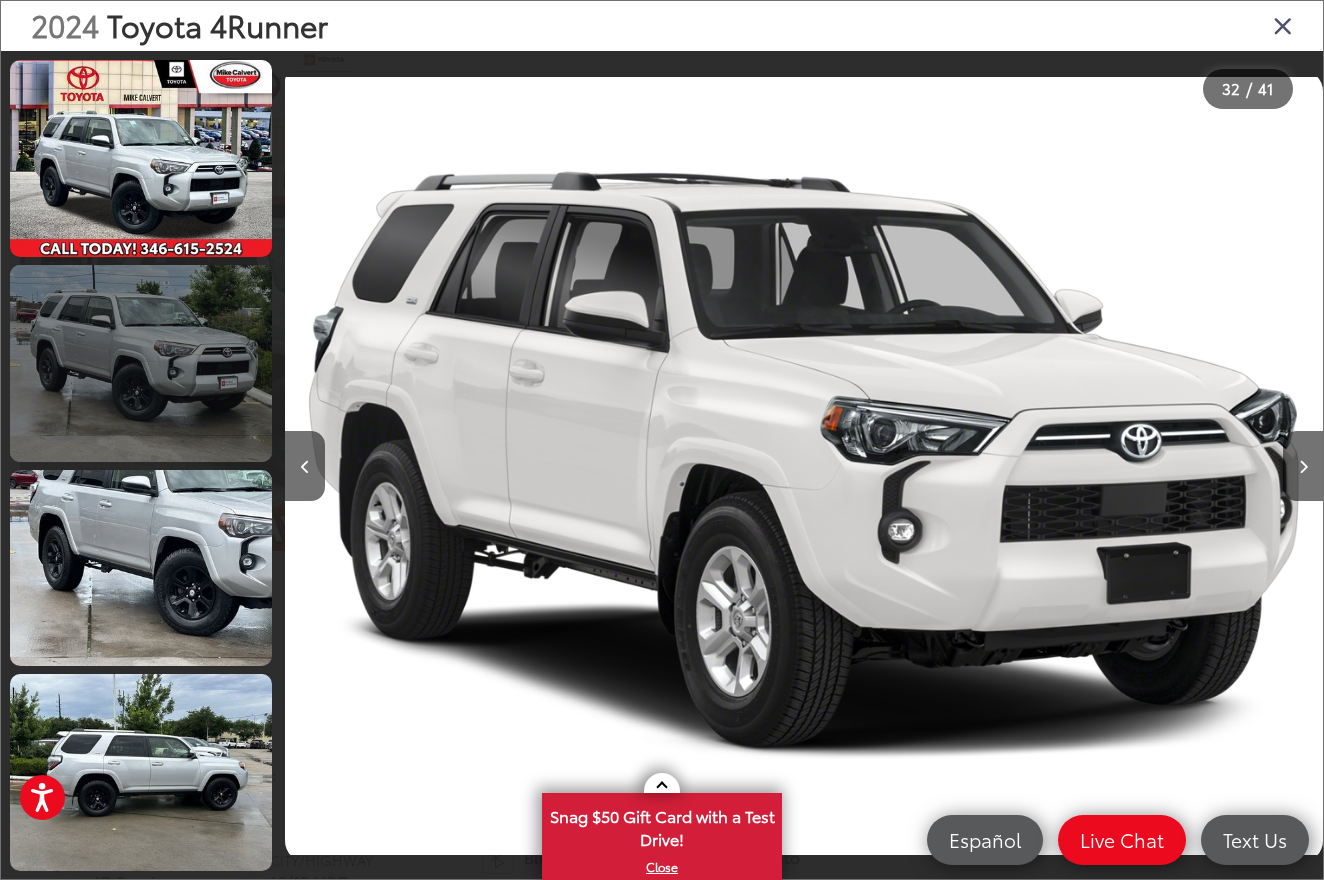 click at bounding box center [141, 363] 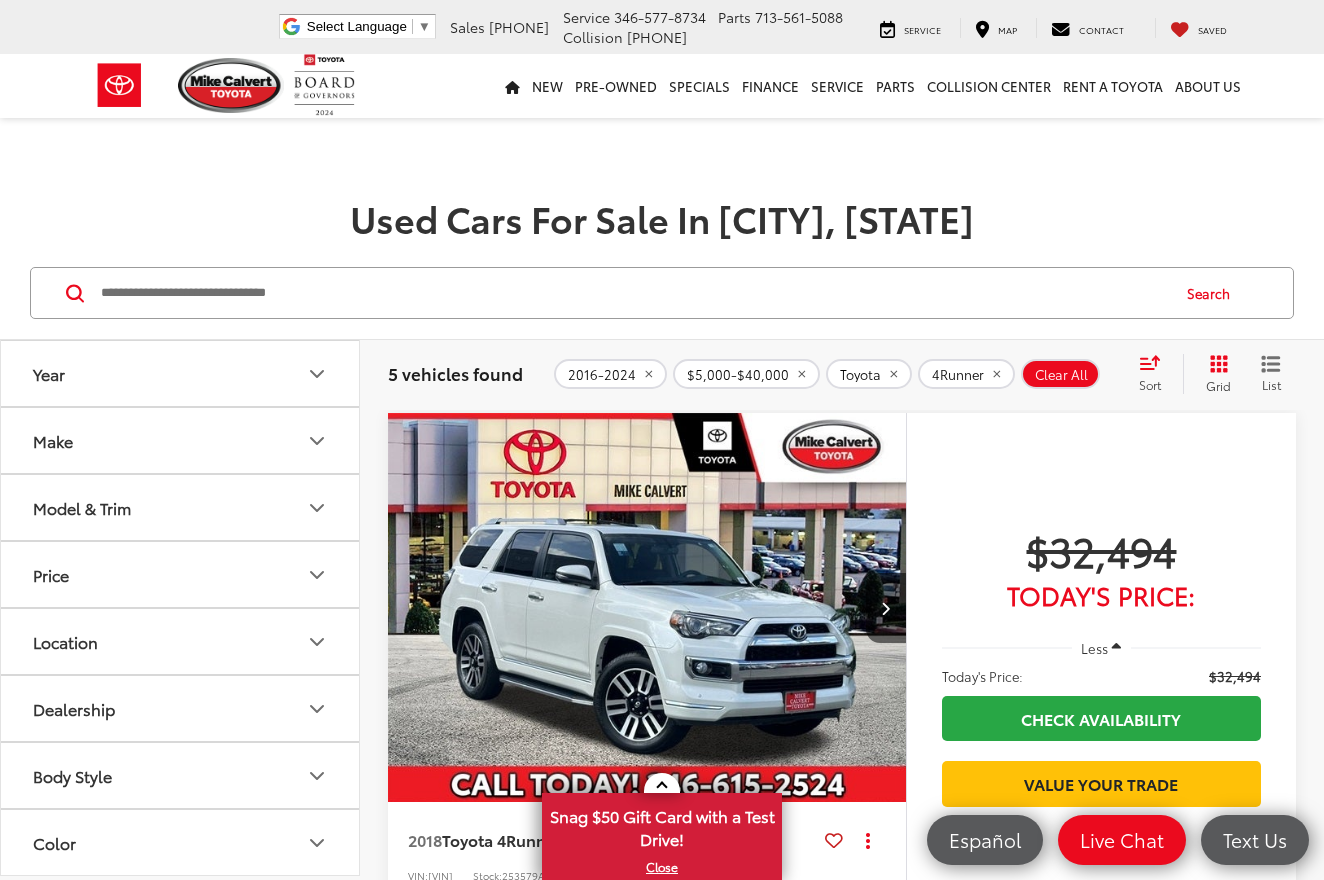 scroll, scrollTop: 801, scrollLeft: 0, axis: vertical 